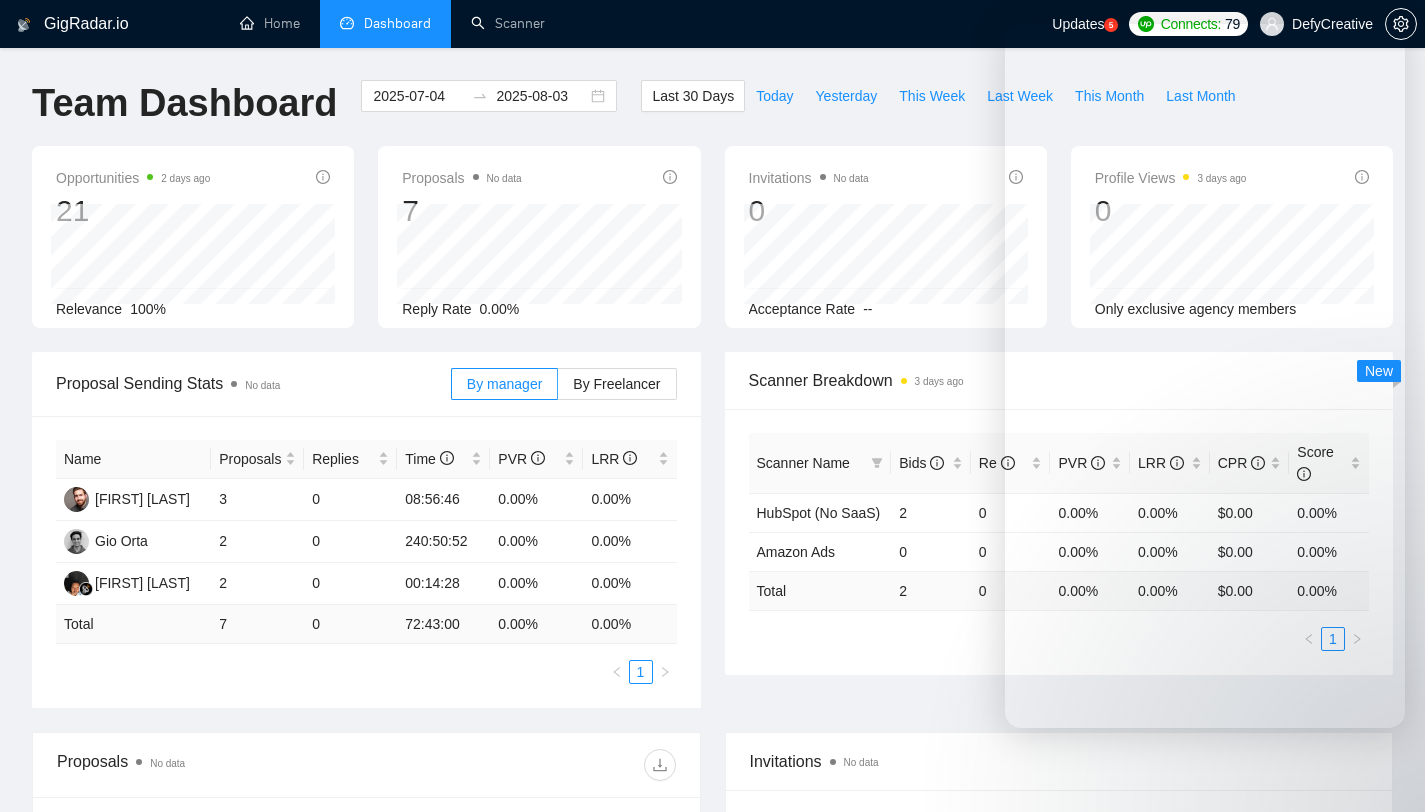 scroll, scrollTop: 374, scrollLeft: 0, axis: vertical 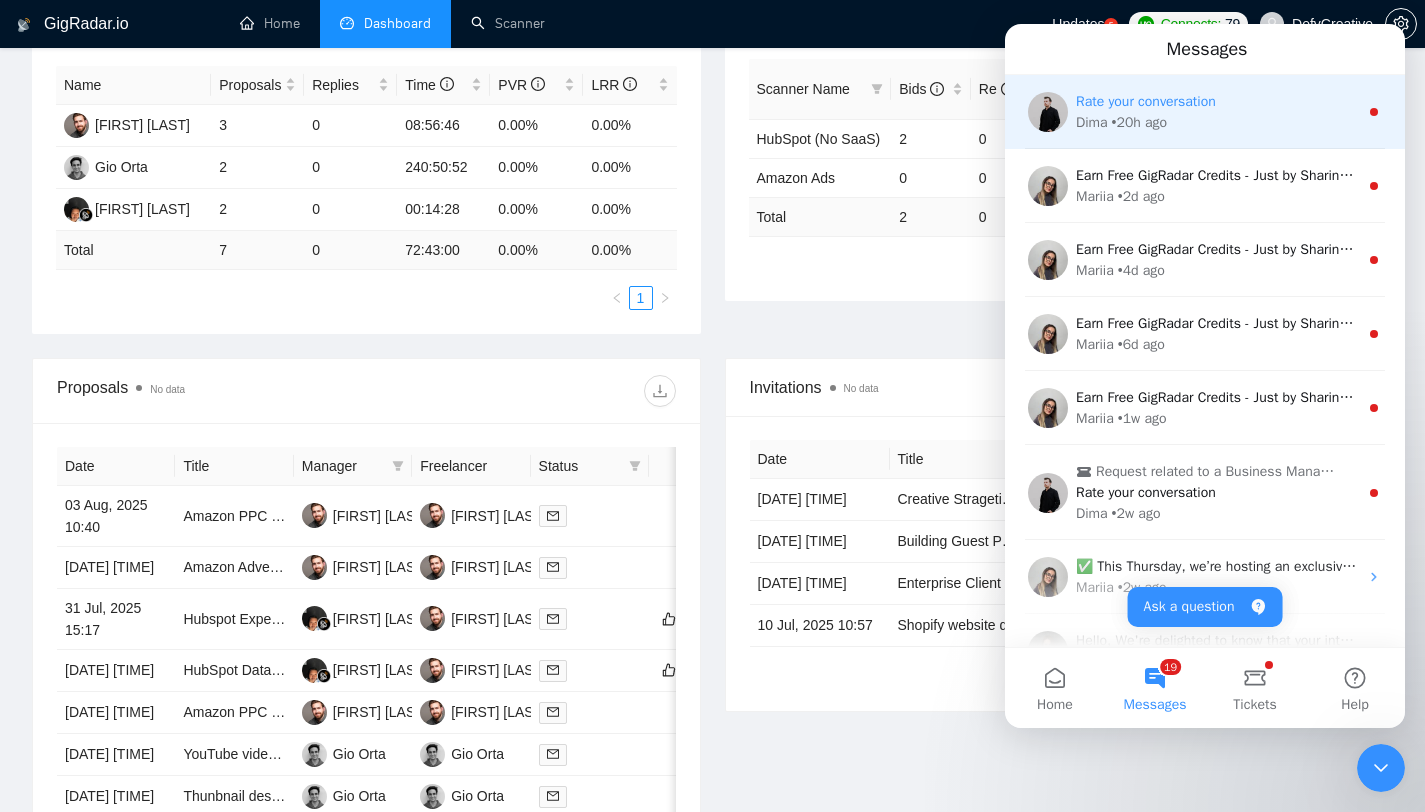 click on "[FIRST] •  20h ago" at bounding box center [1217, 122] 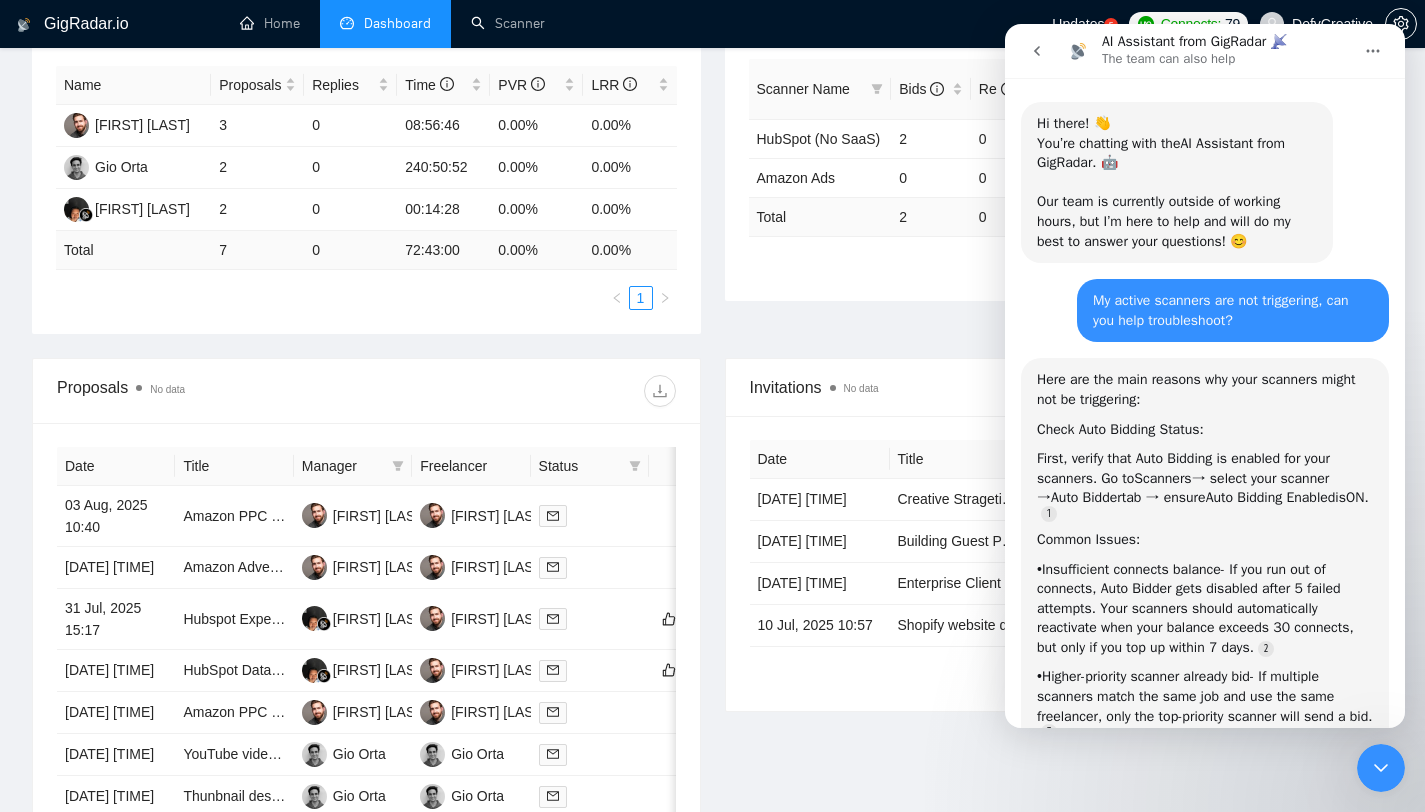 scroll, scrollTop: 3, scrollLeft: 0, axis: vertical 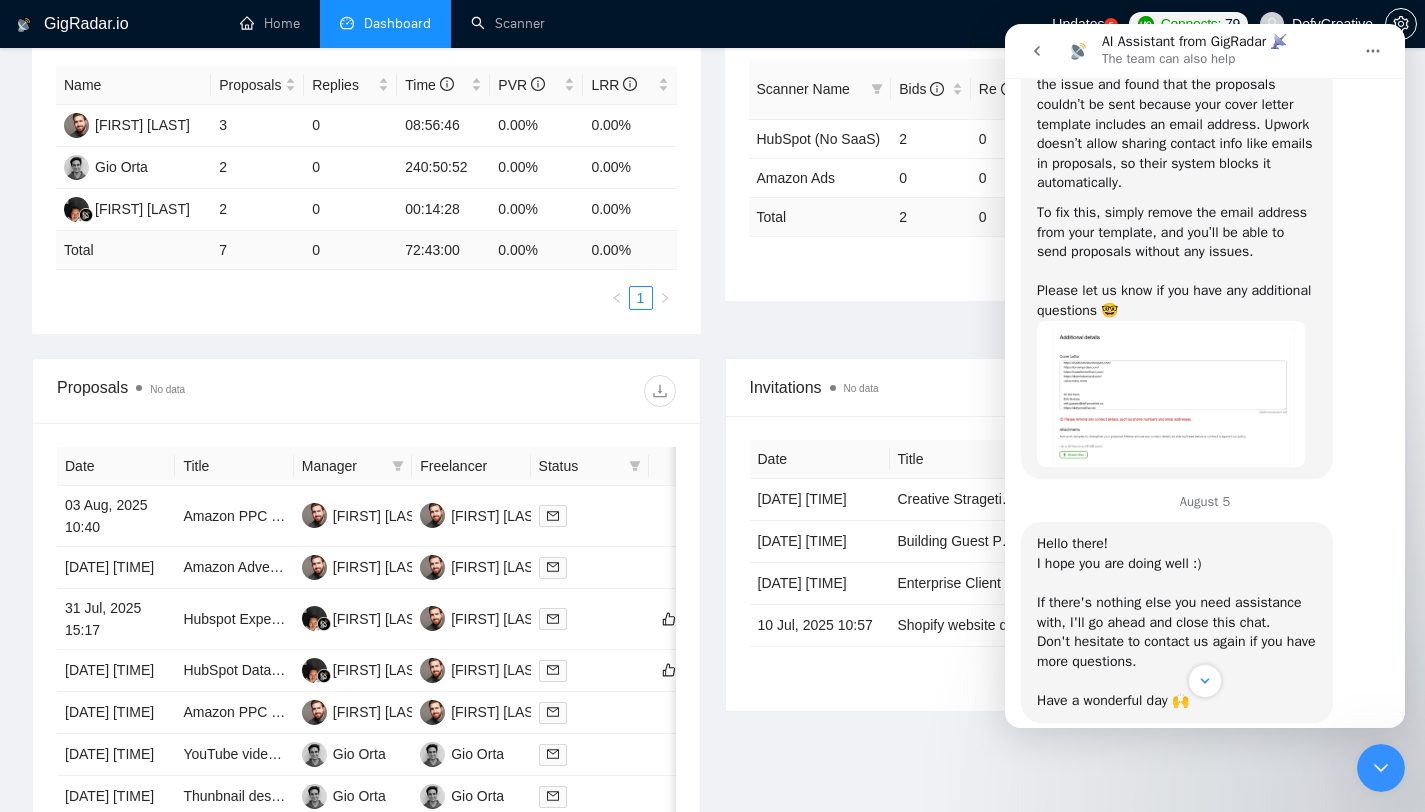 click at bounding box center [1171, 394] 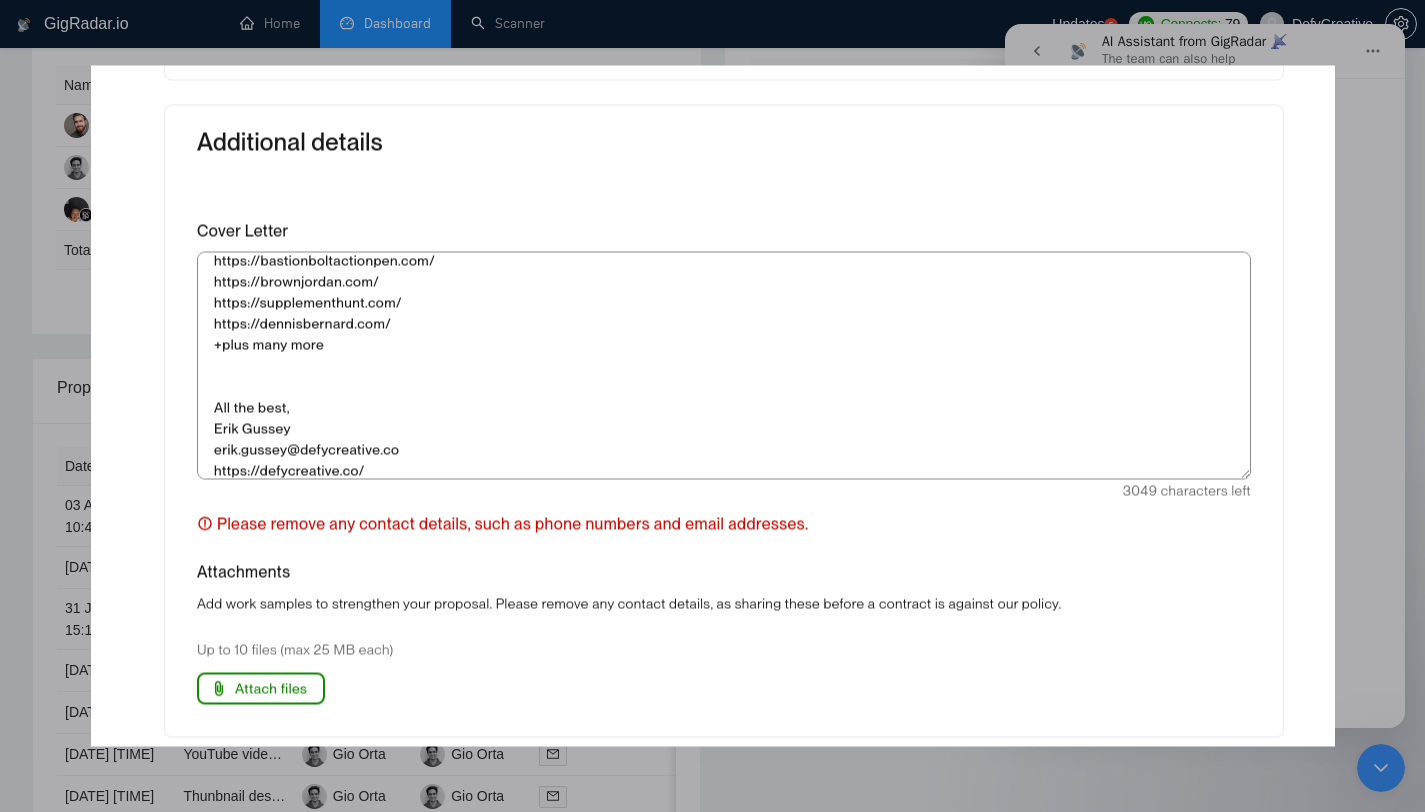 scroll, scrollTop: 0, scrollLeft: 0, axis: both 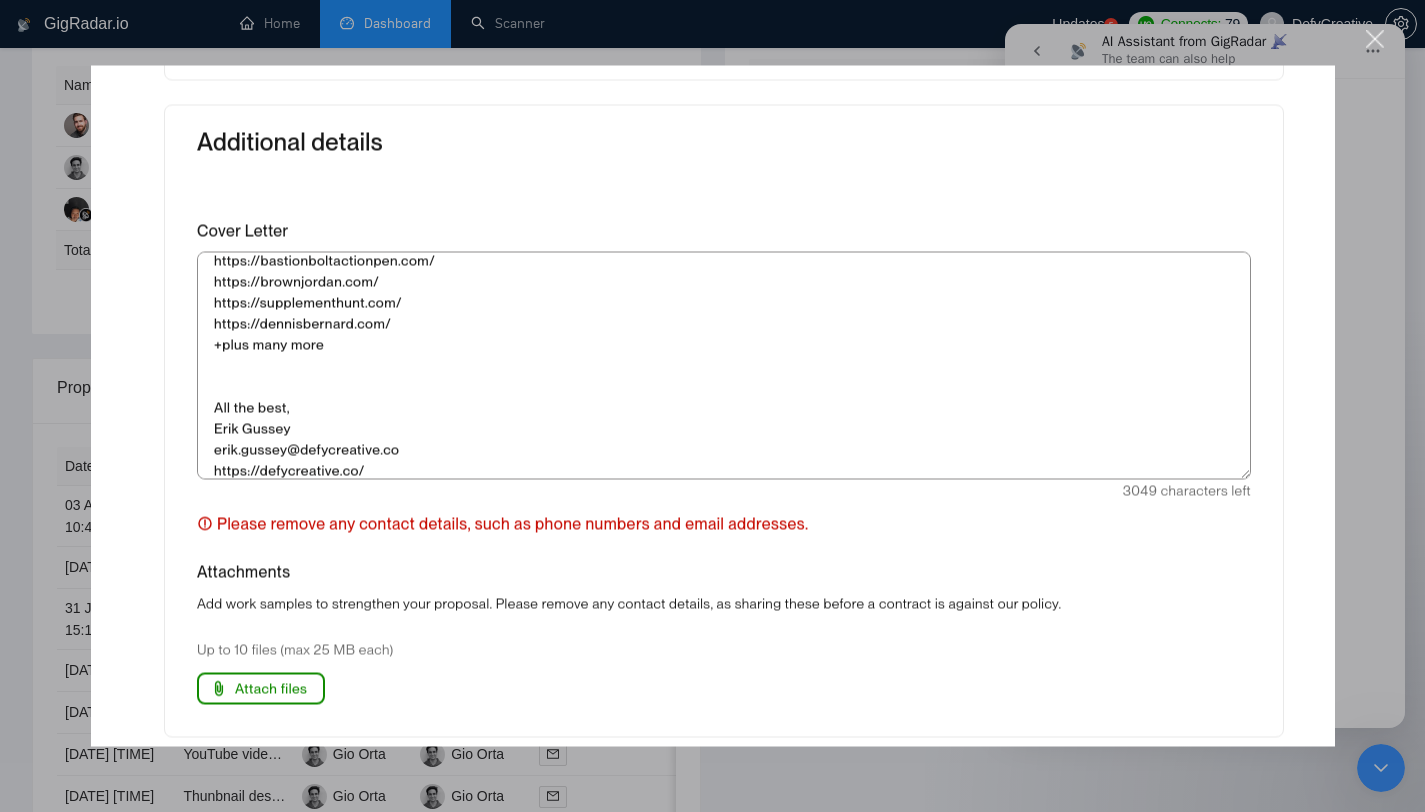 click at bounding box center [712, 406] 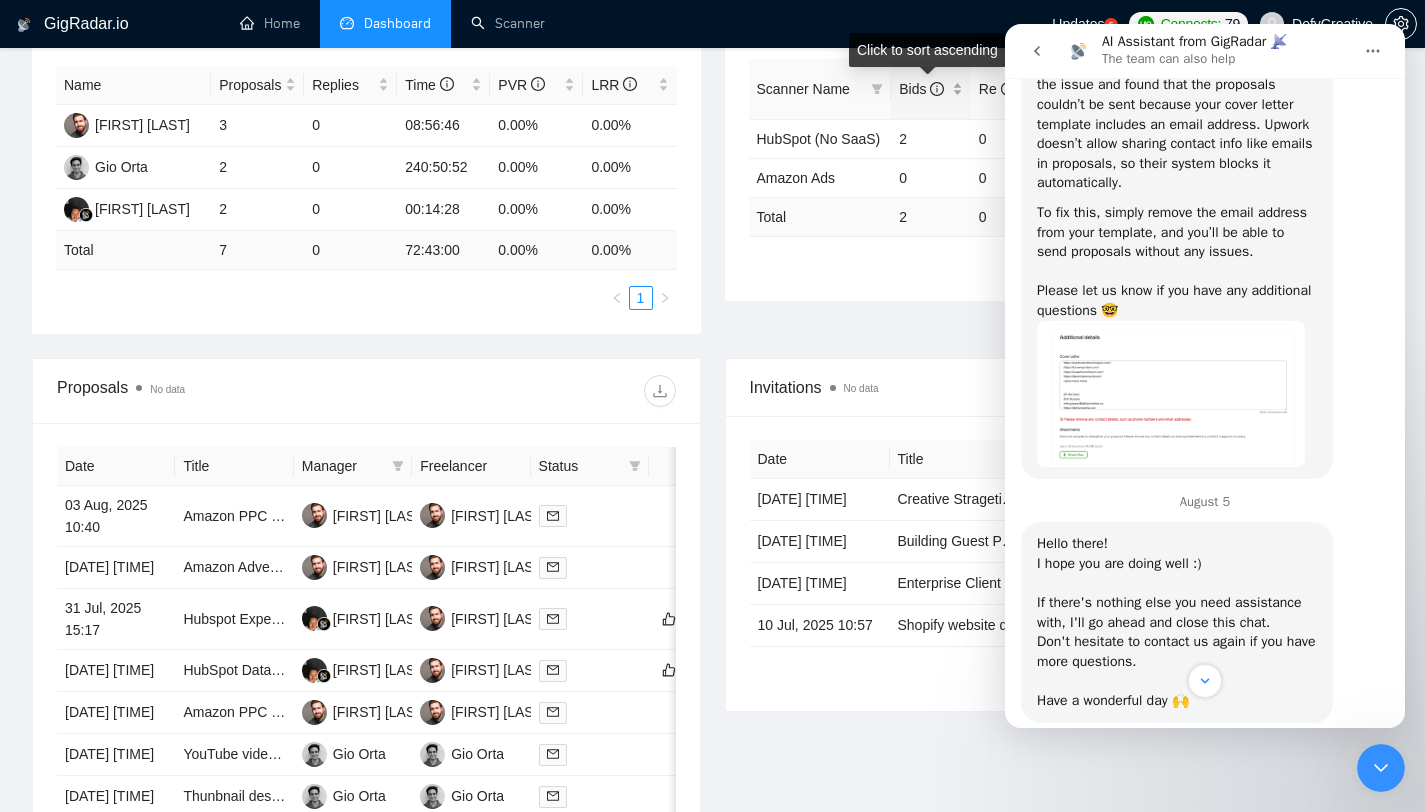 scroll, scrollTop: 0, scrollLeft: 0, axis: both 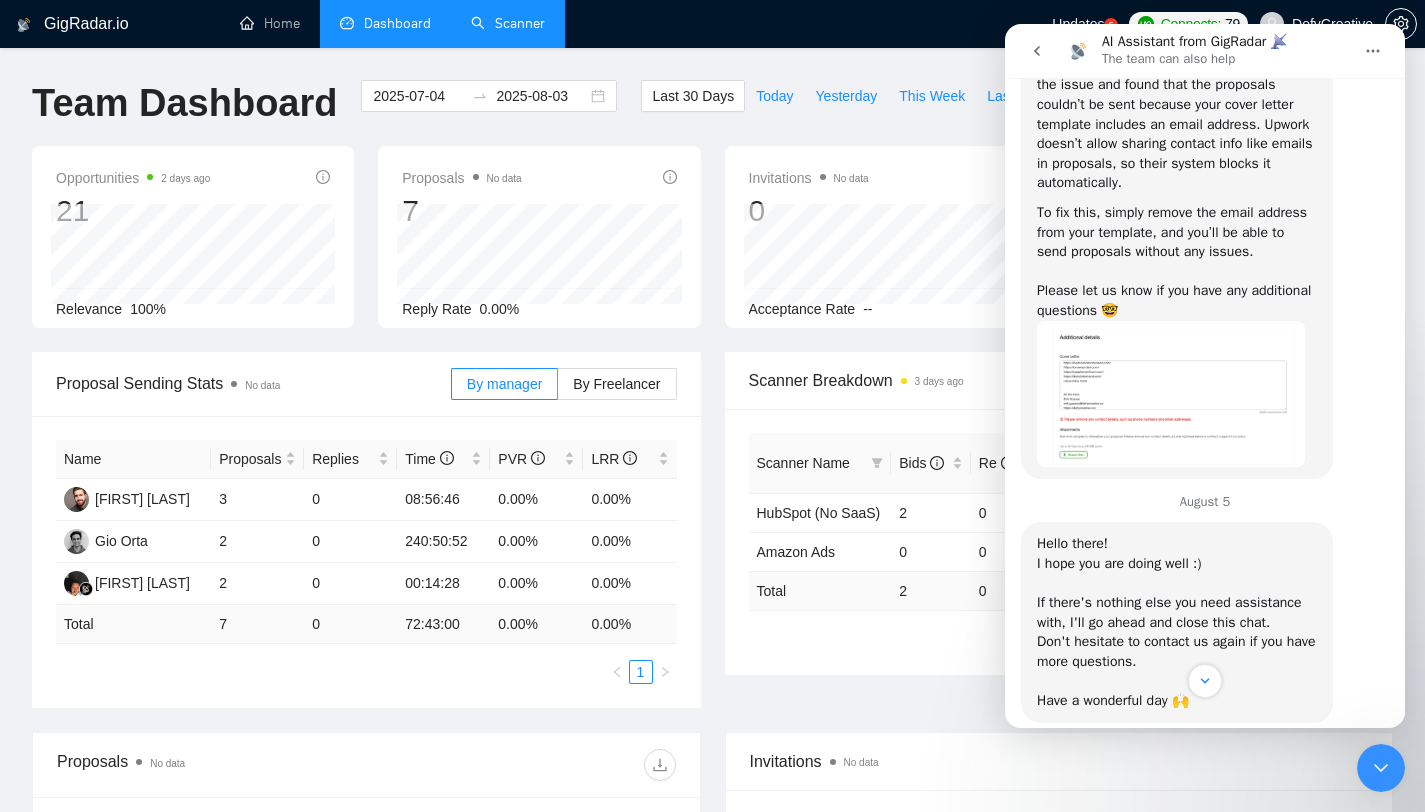 click on "Scanner" at bounding box center (508, 23) 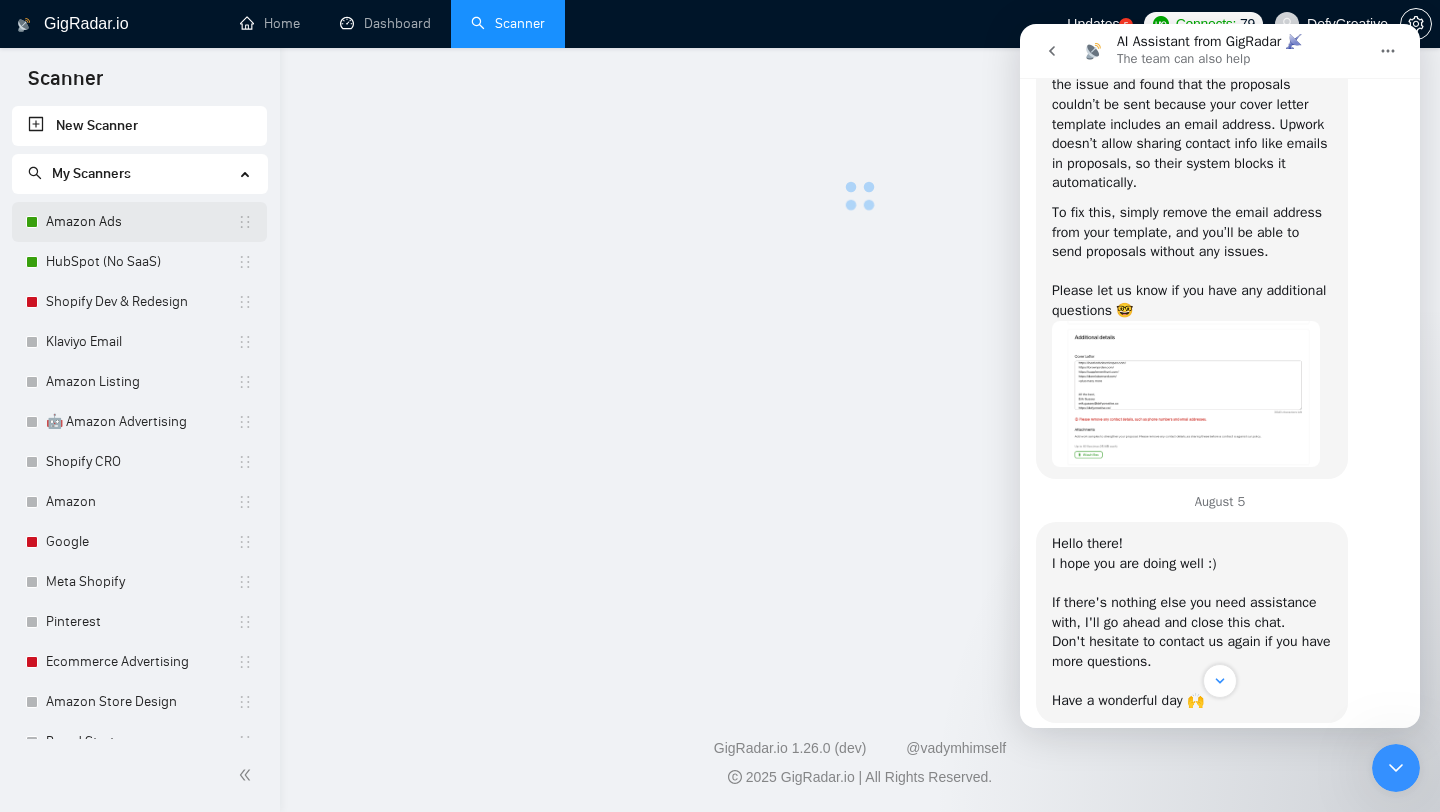 click on "Amazon Ads" at bounding box center (141, 222) 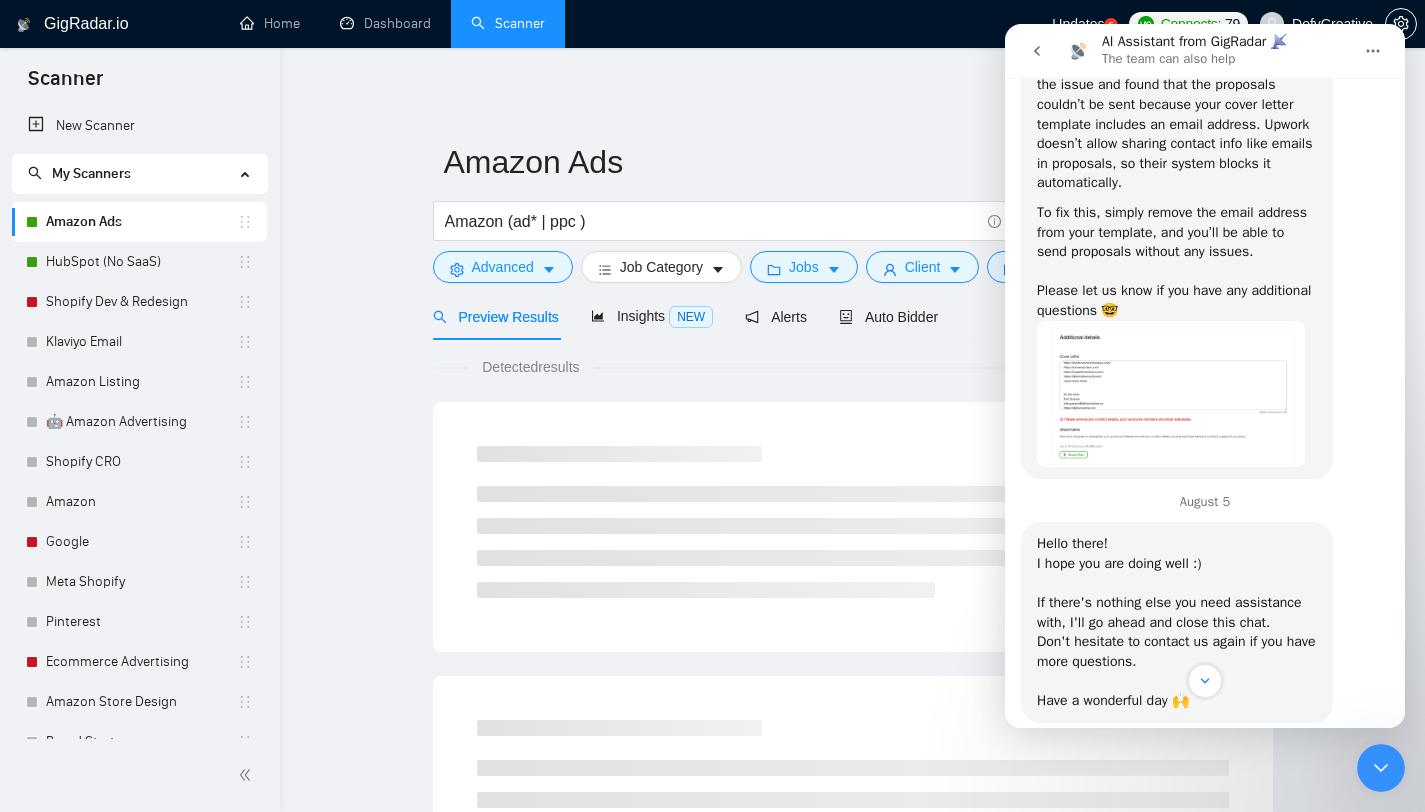 click 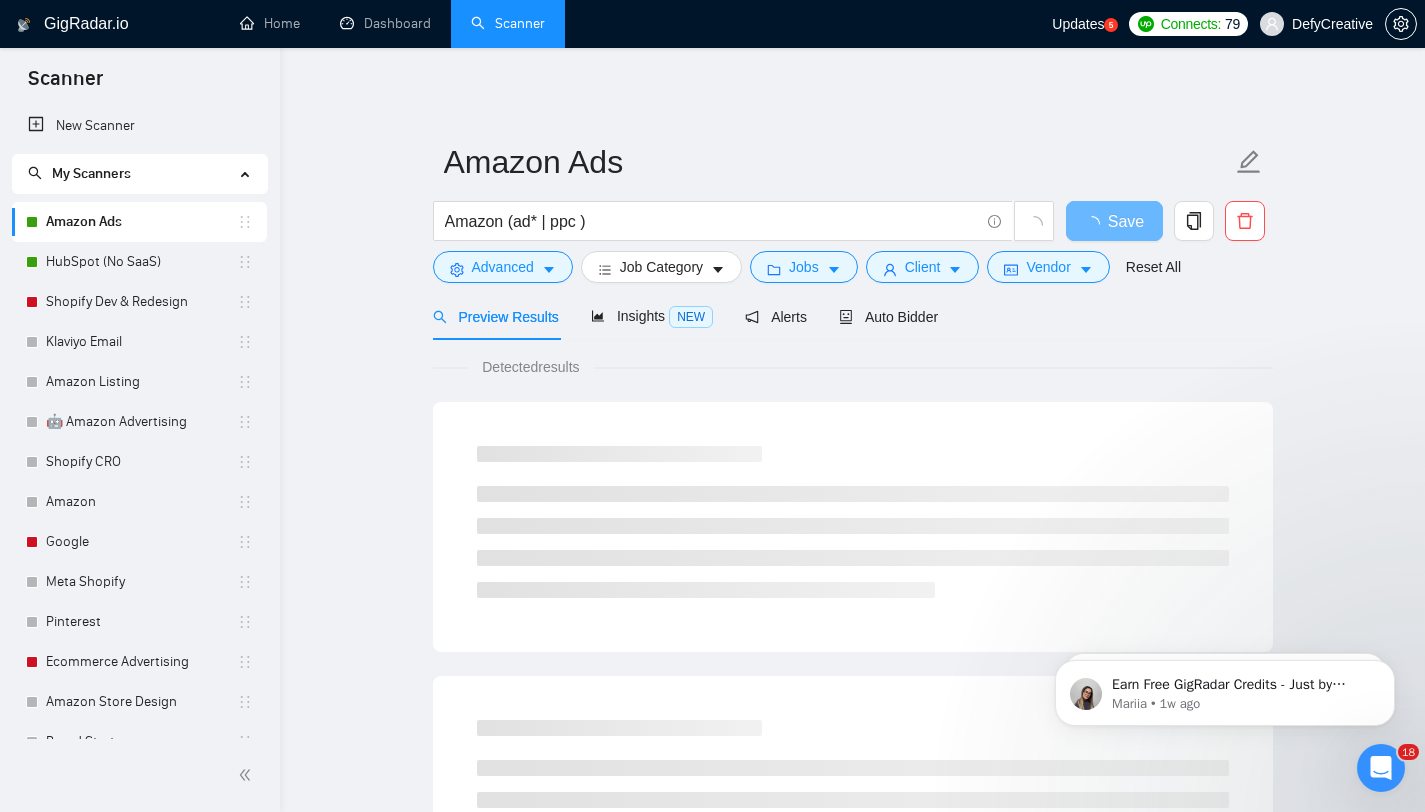scroll, scrollTop: 0, scrollLeft: 0, axis: both 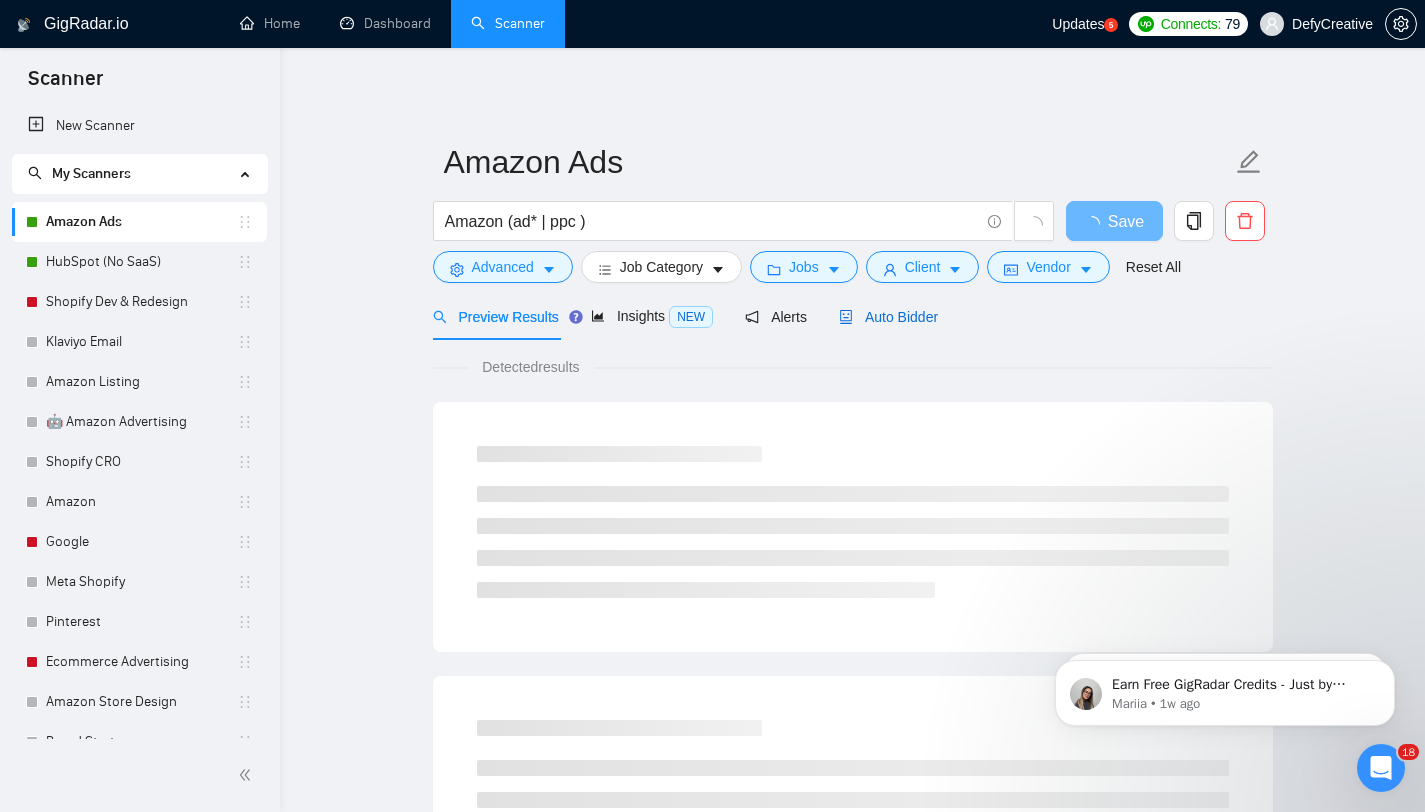 click on "Auto Bidder" at bounding box center (888, 317) 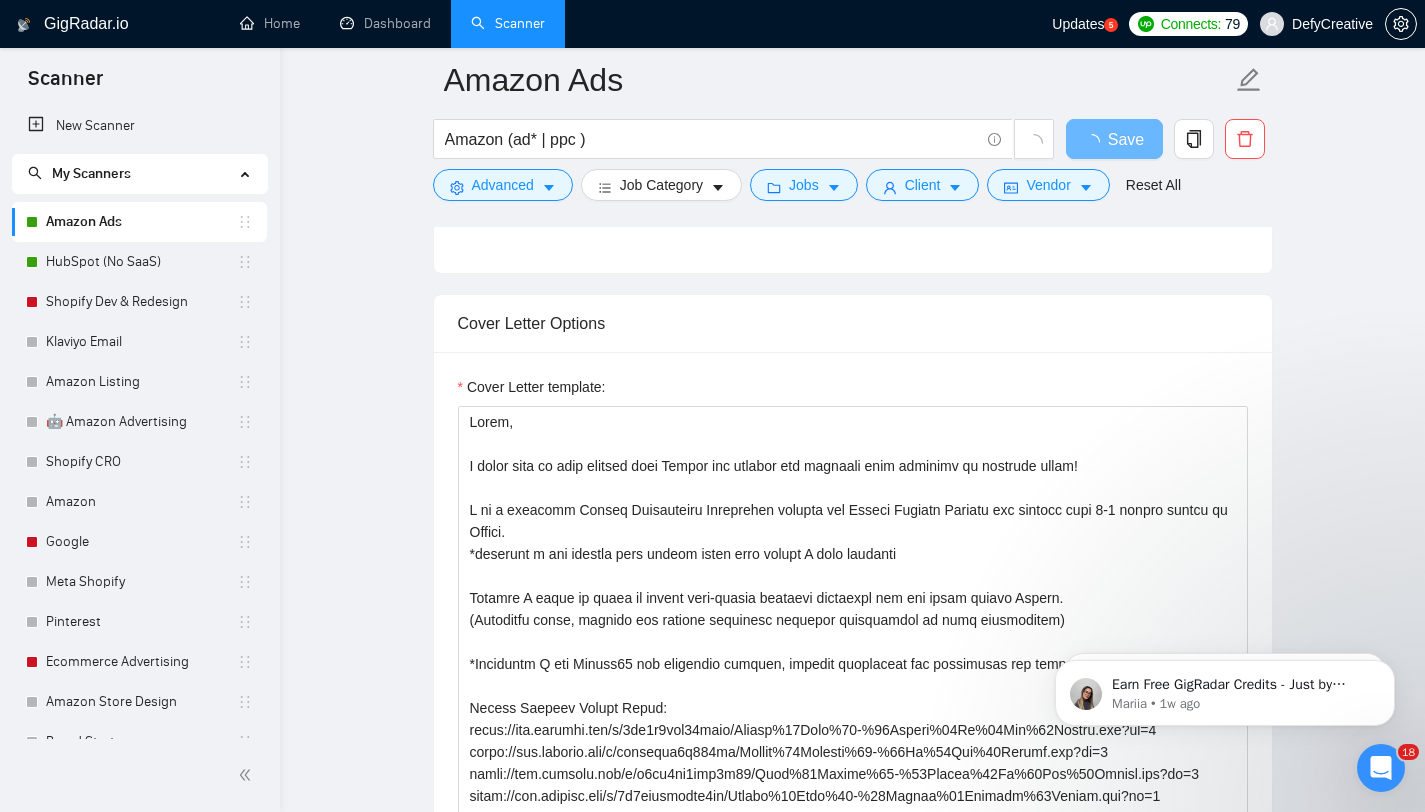 scroll, scrollTop: 1609, scrollLeft: 0, axis: vertical 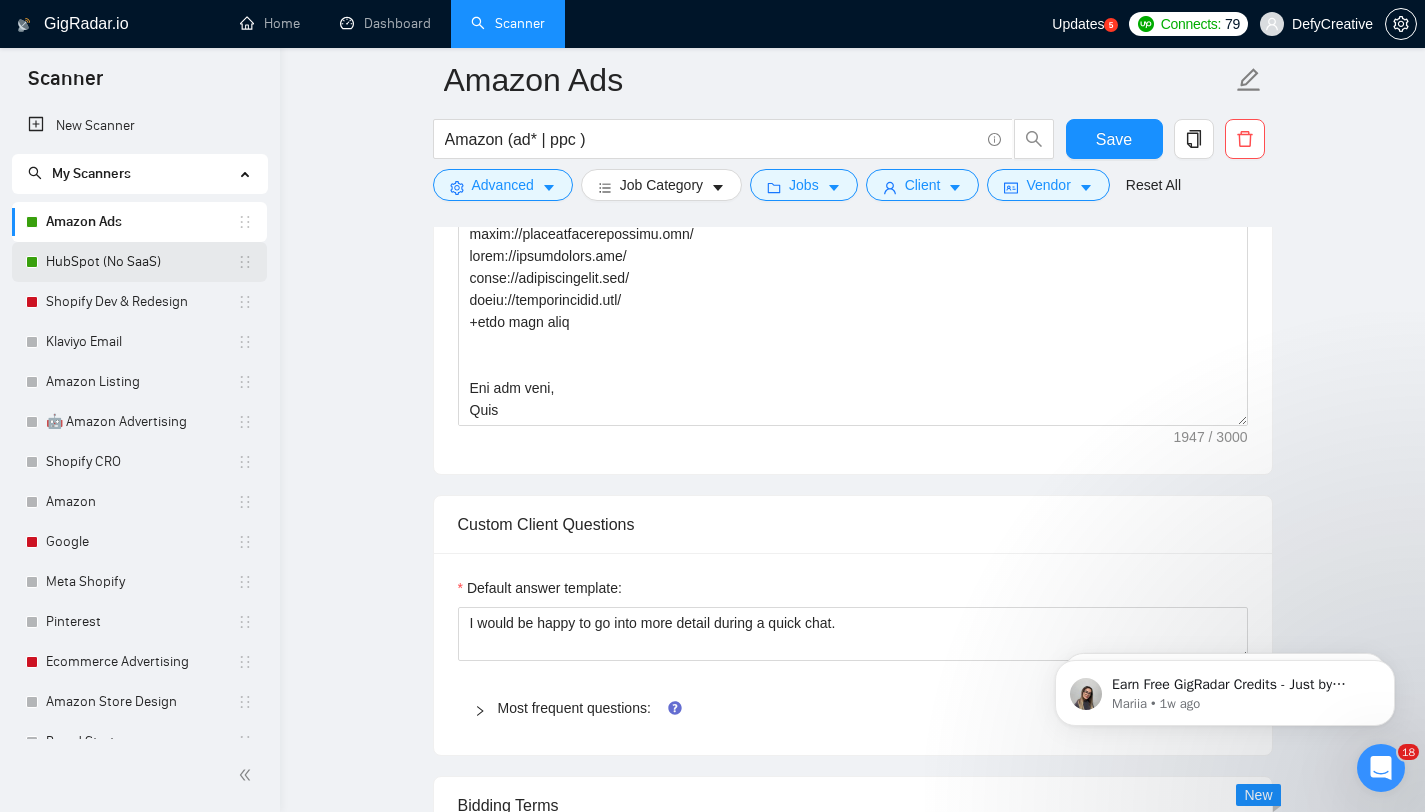 click on "HubSpot (No SaaS)" at bounding box center (141, 262) 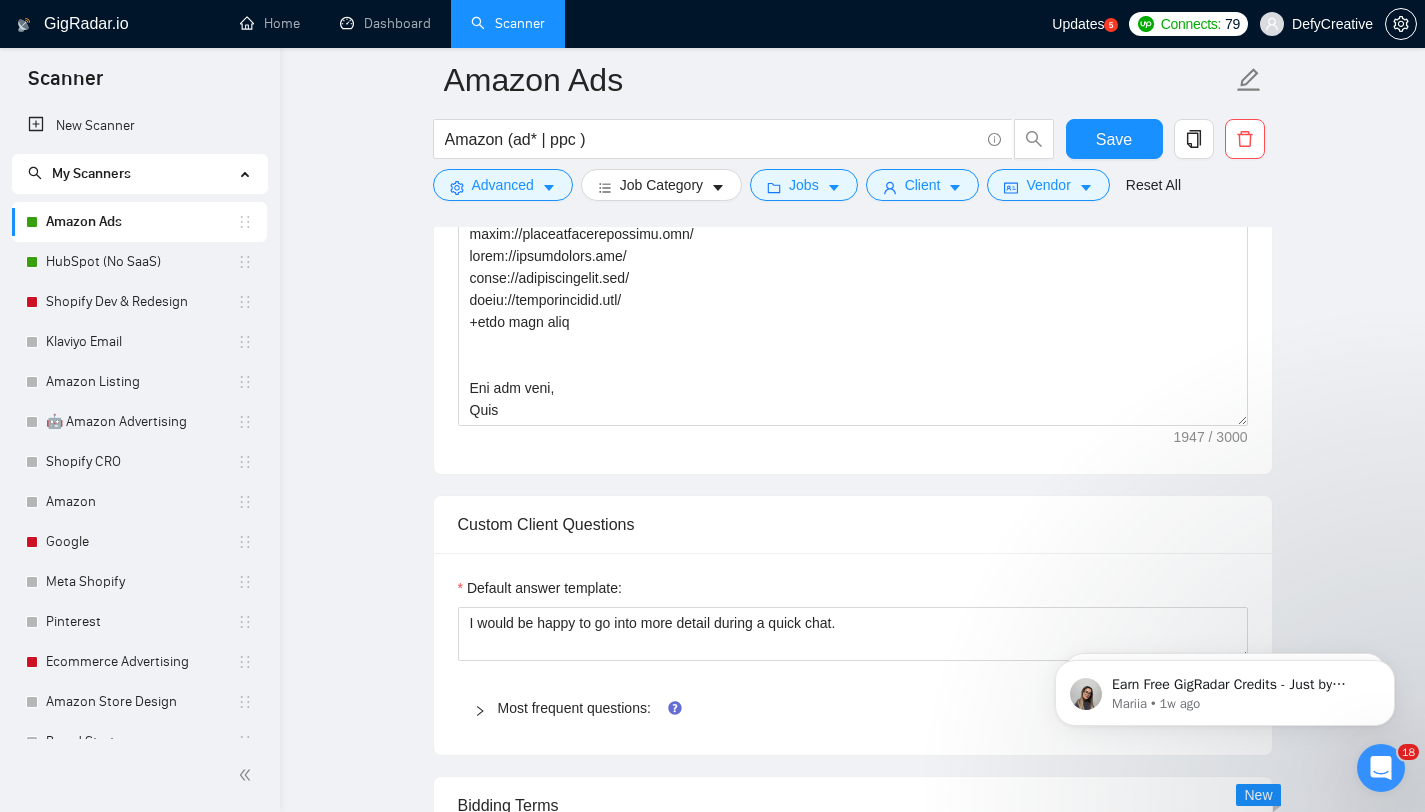 scroll, scrollTop: 0, scrollLeft: 0, axis: both 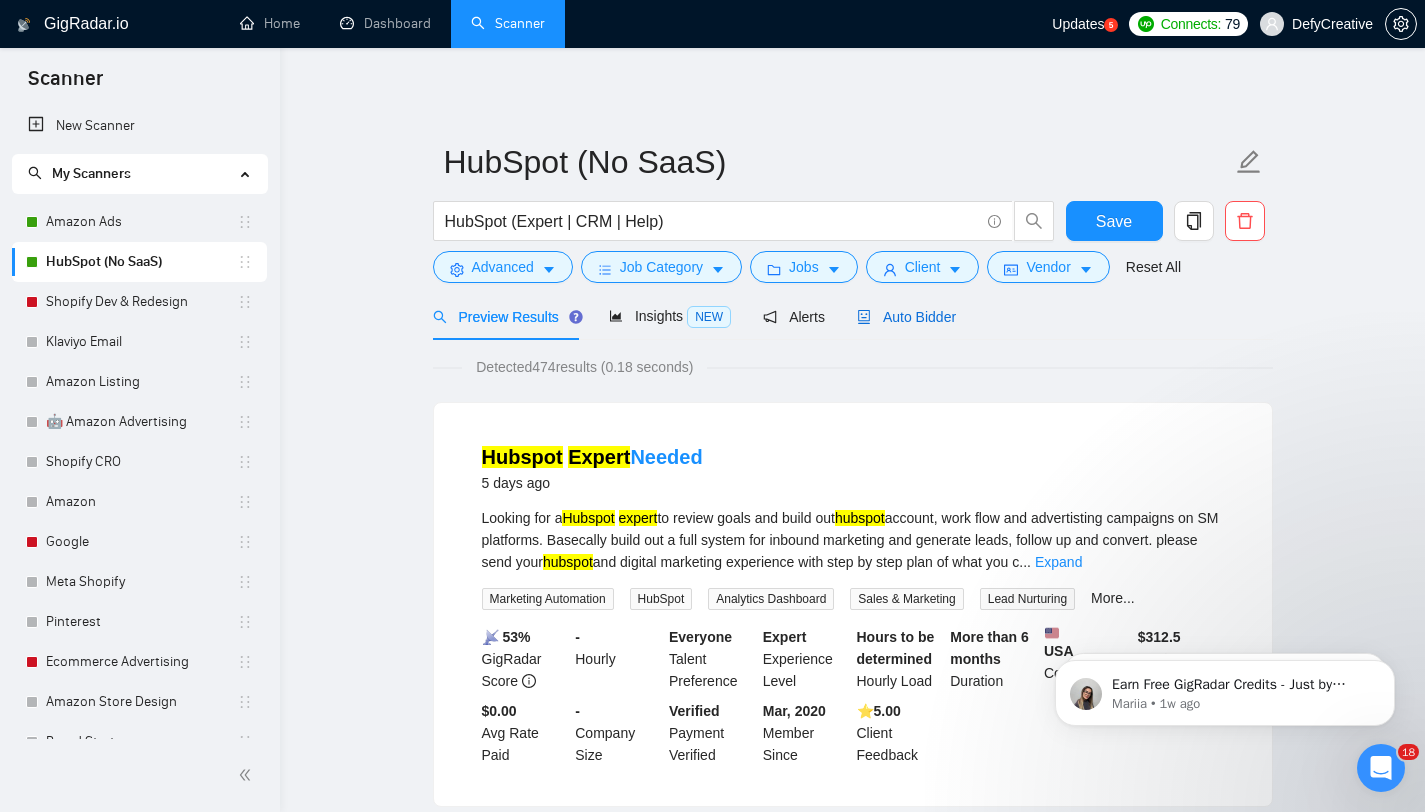 click on "Auto Bidder" at bounding box center [906, 317] 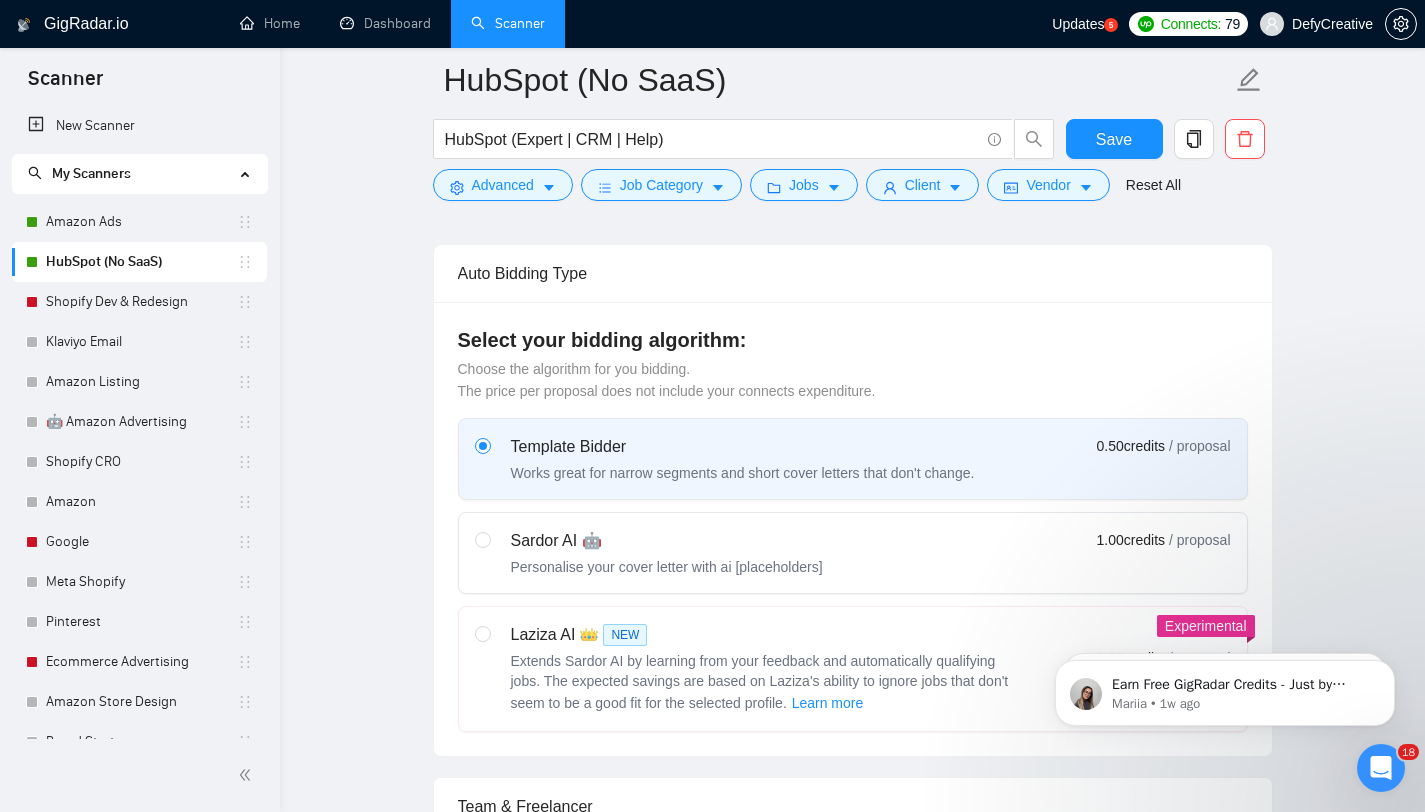 scroll, scrollTop: 1137, scrollLeft: 0, axis: vertical 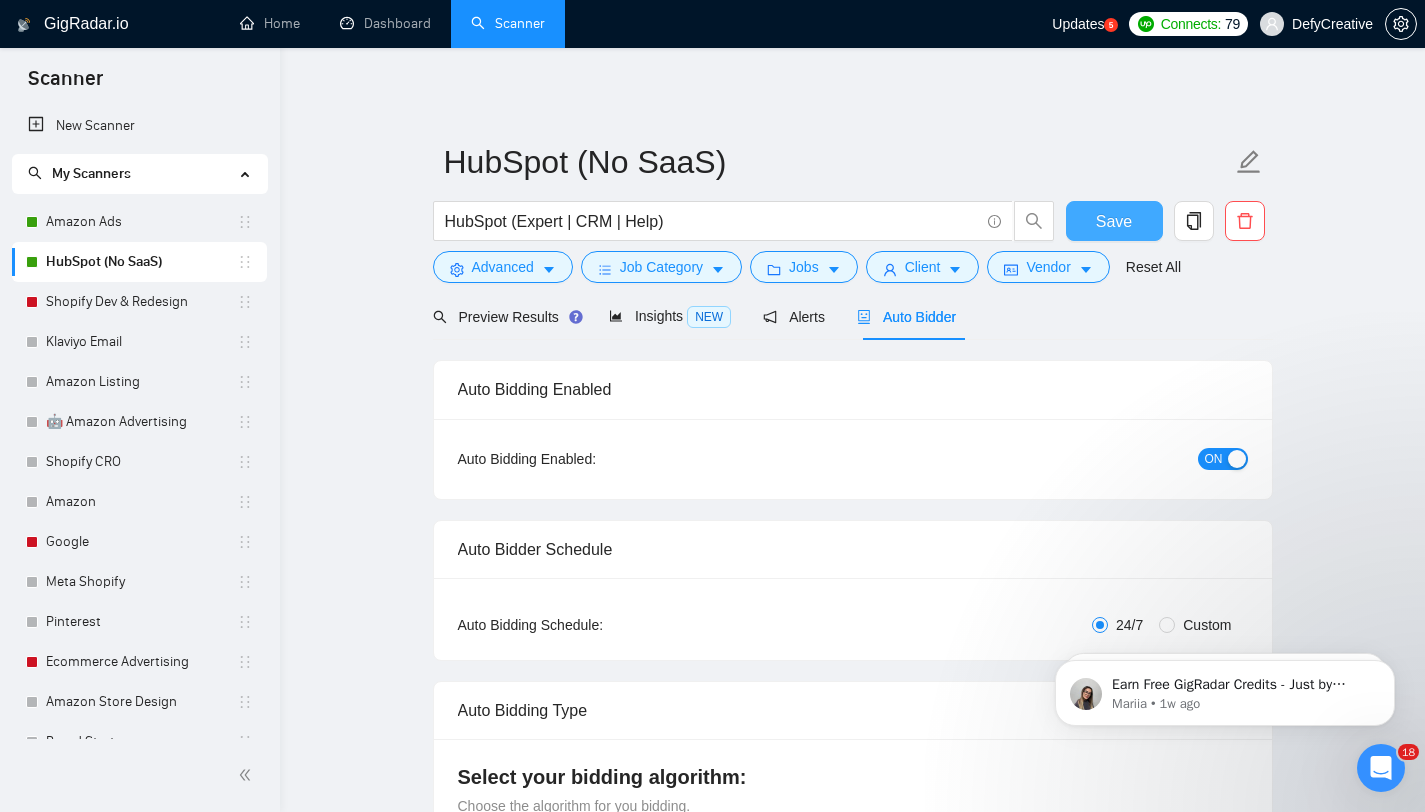 click on "Save" at bounding box center [1114, 221] 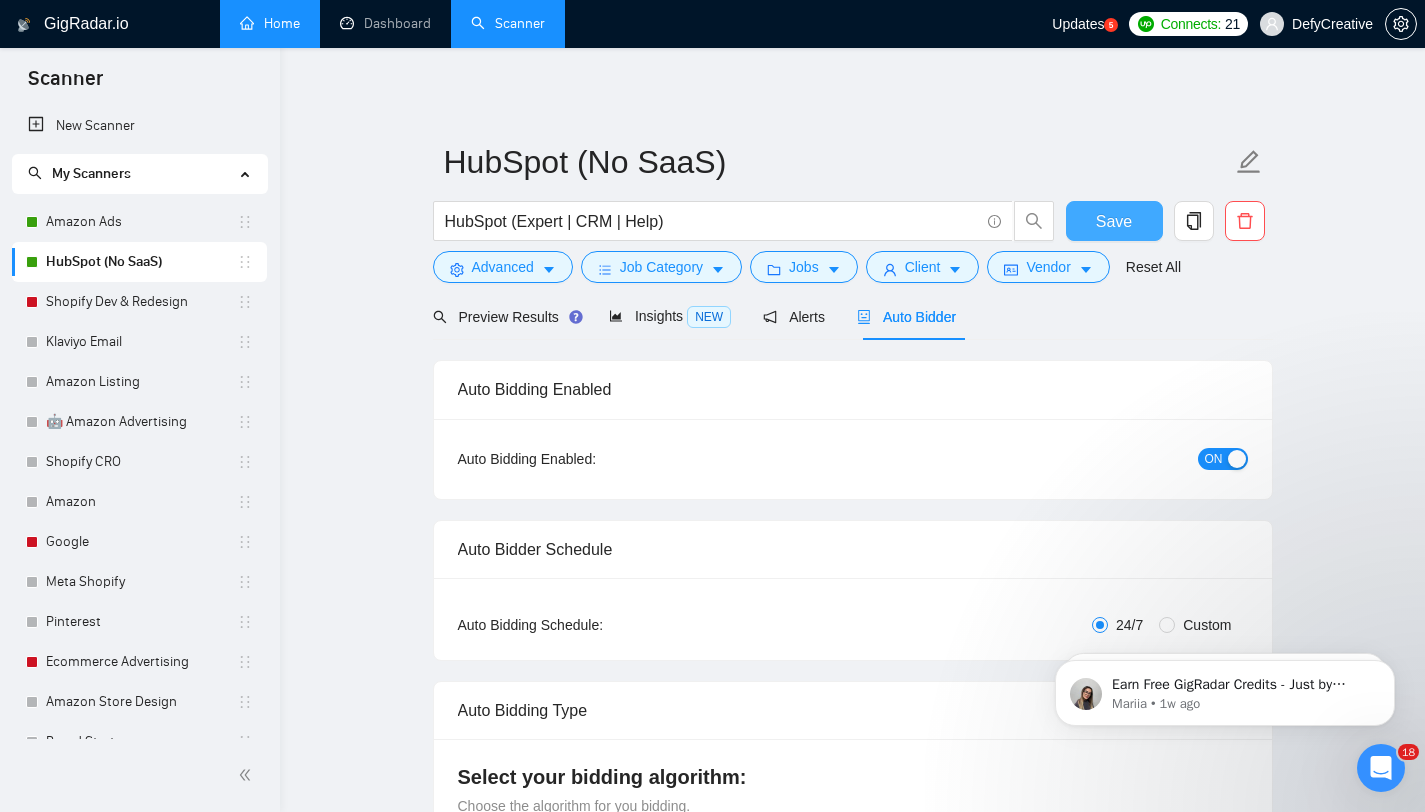 type 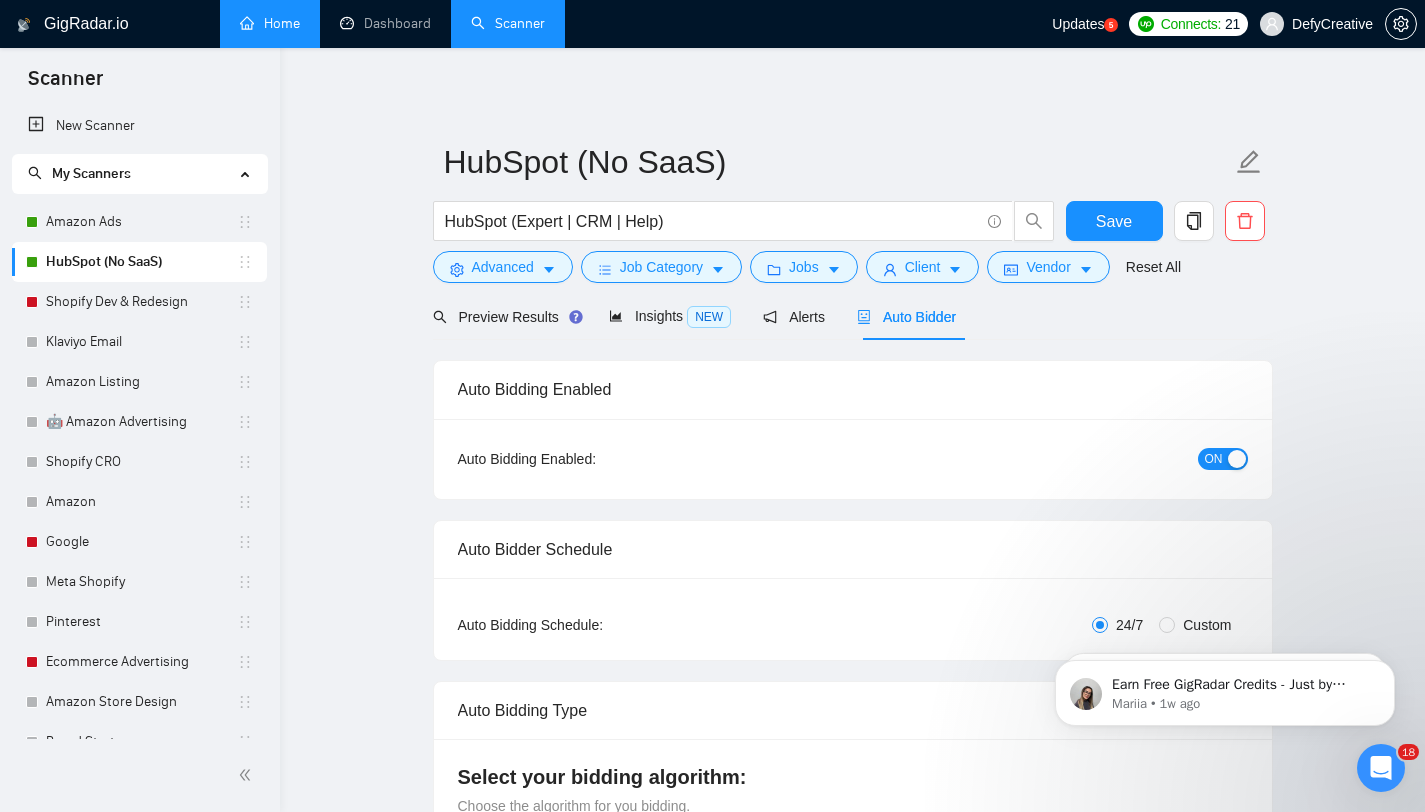 click on "Home" at bounding box center [270, 23] 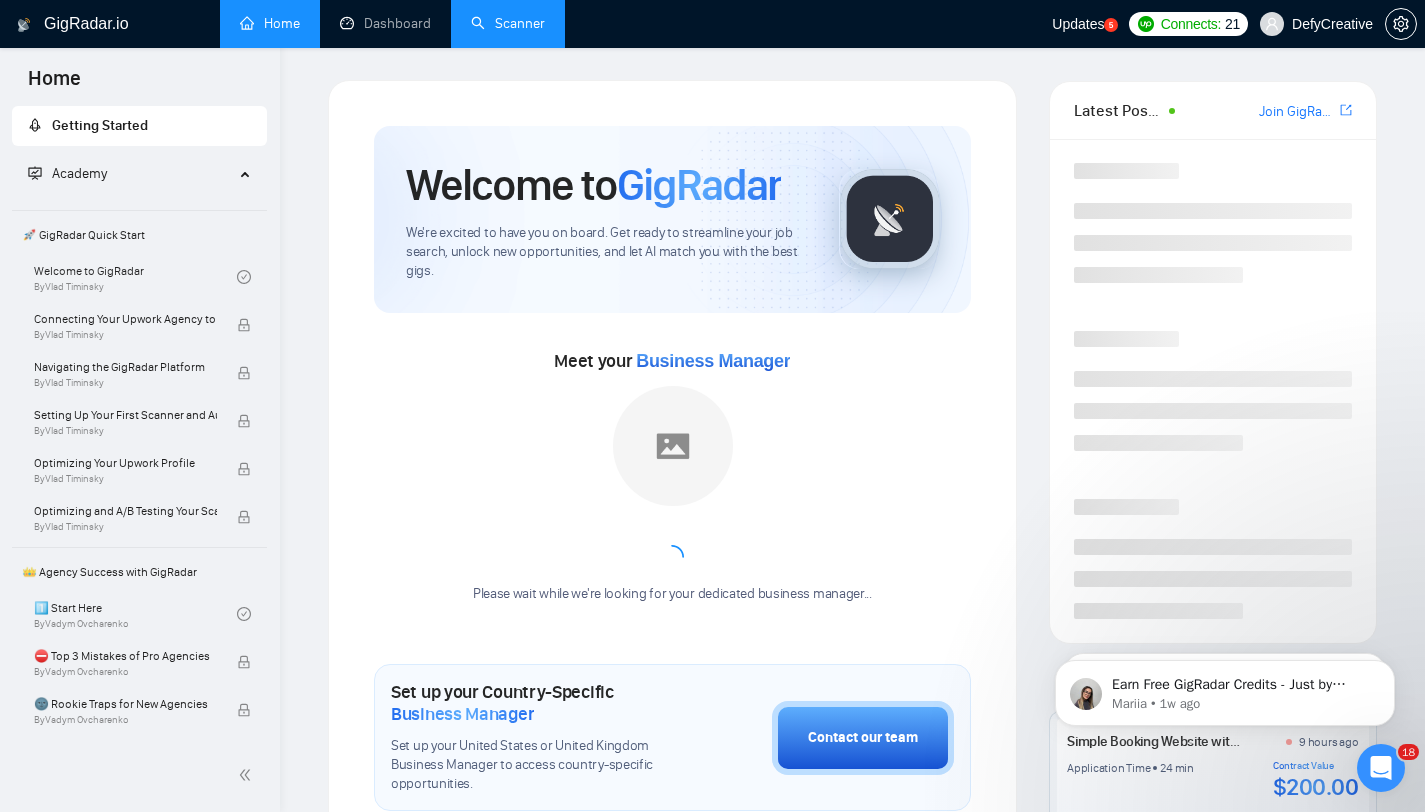 click on "Scanner" at bounding box center (508, 23) 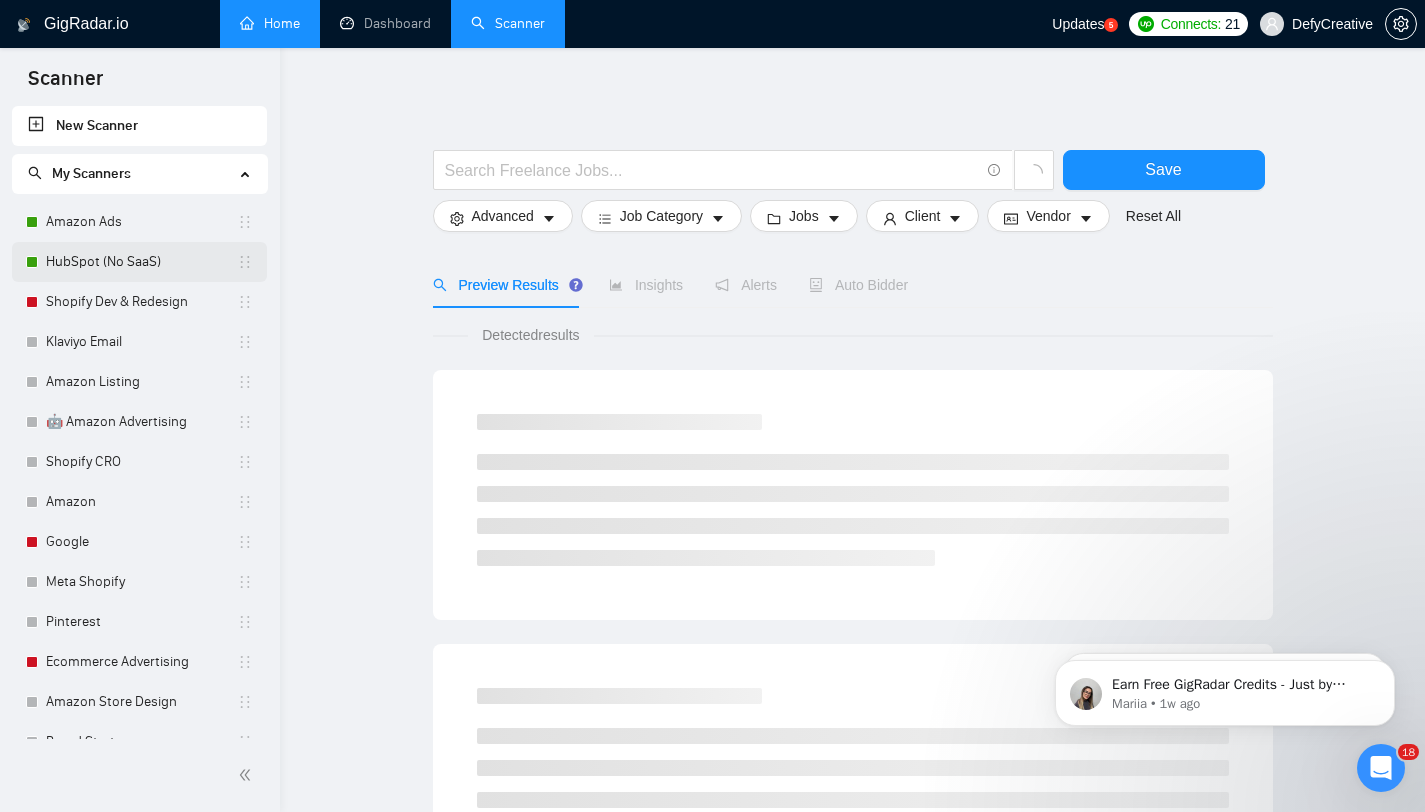 click on "HubSpot (No SaaS)" at bounding box center [141, 262] 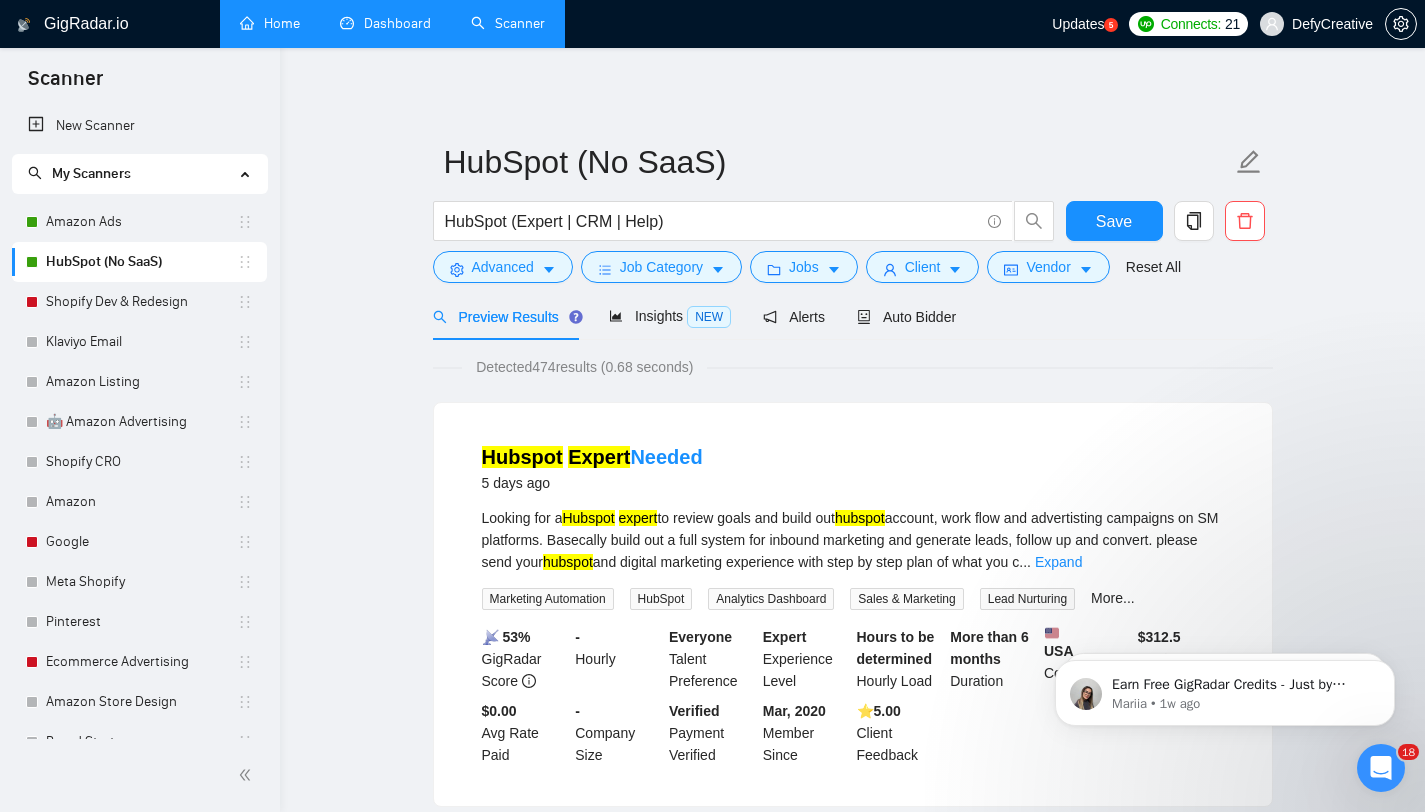 click on "Dashboard" at bounding box center [385, 23] 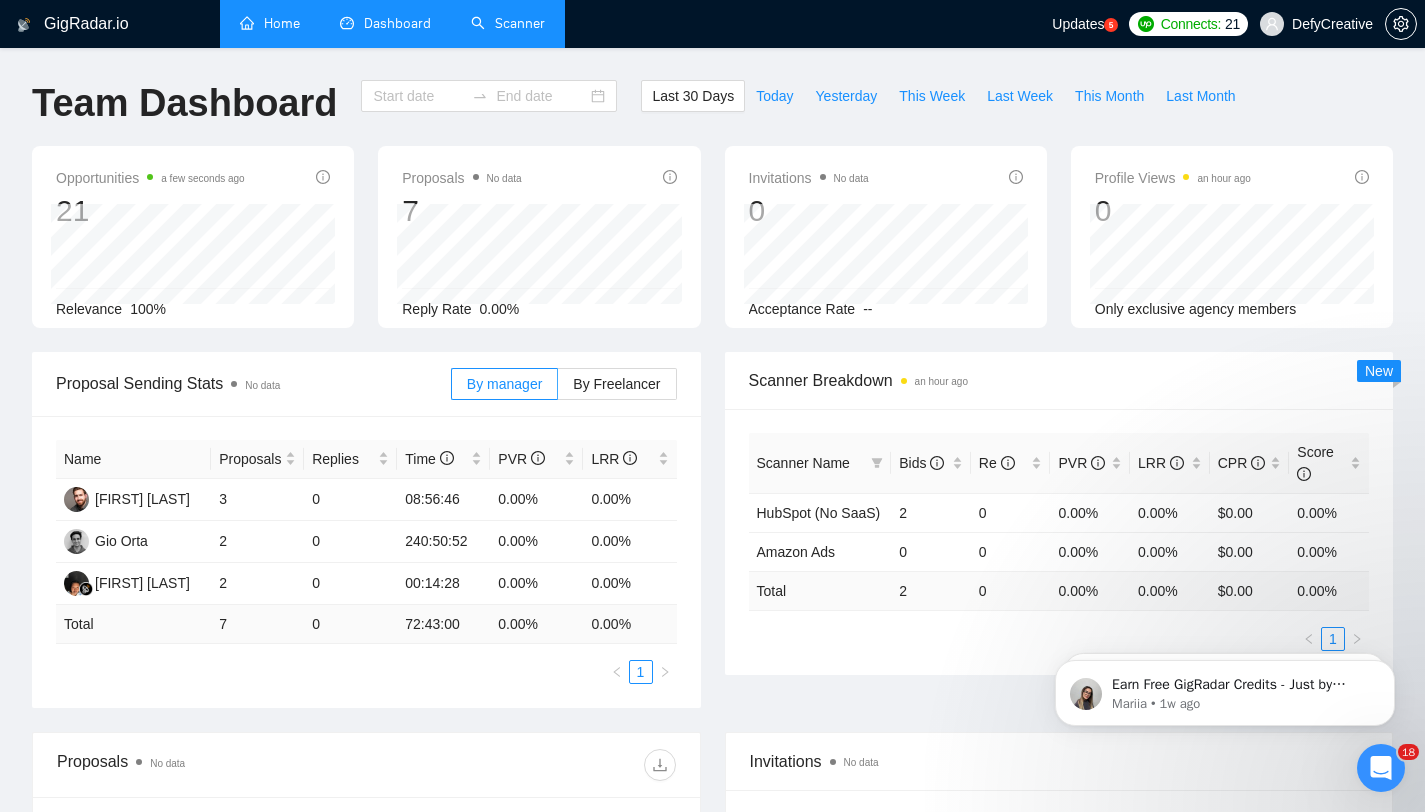 type on "2025-07-06" 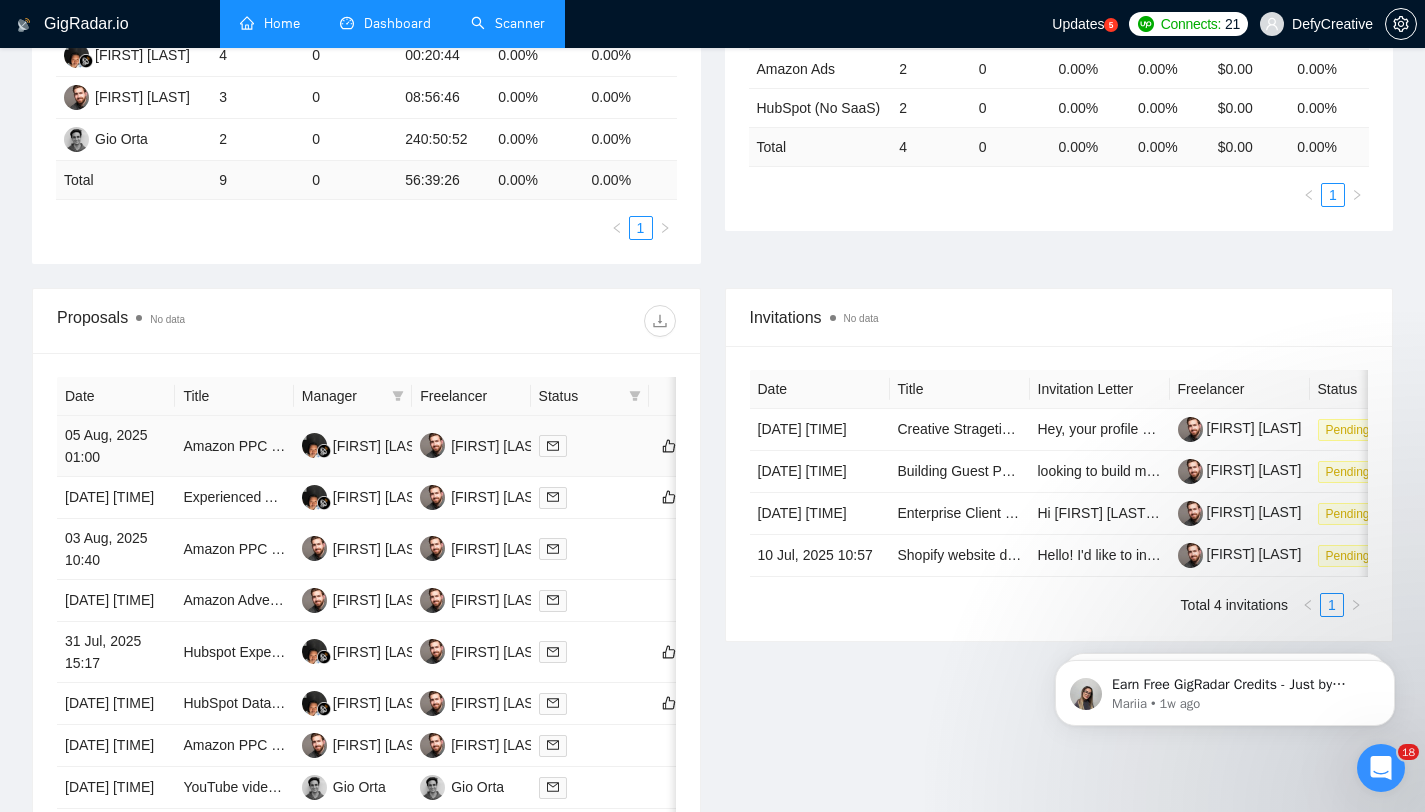 scroll, scrollTop: 445, scrollLeft: 0, axis: vertical 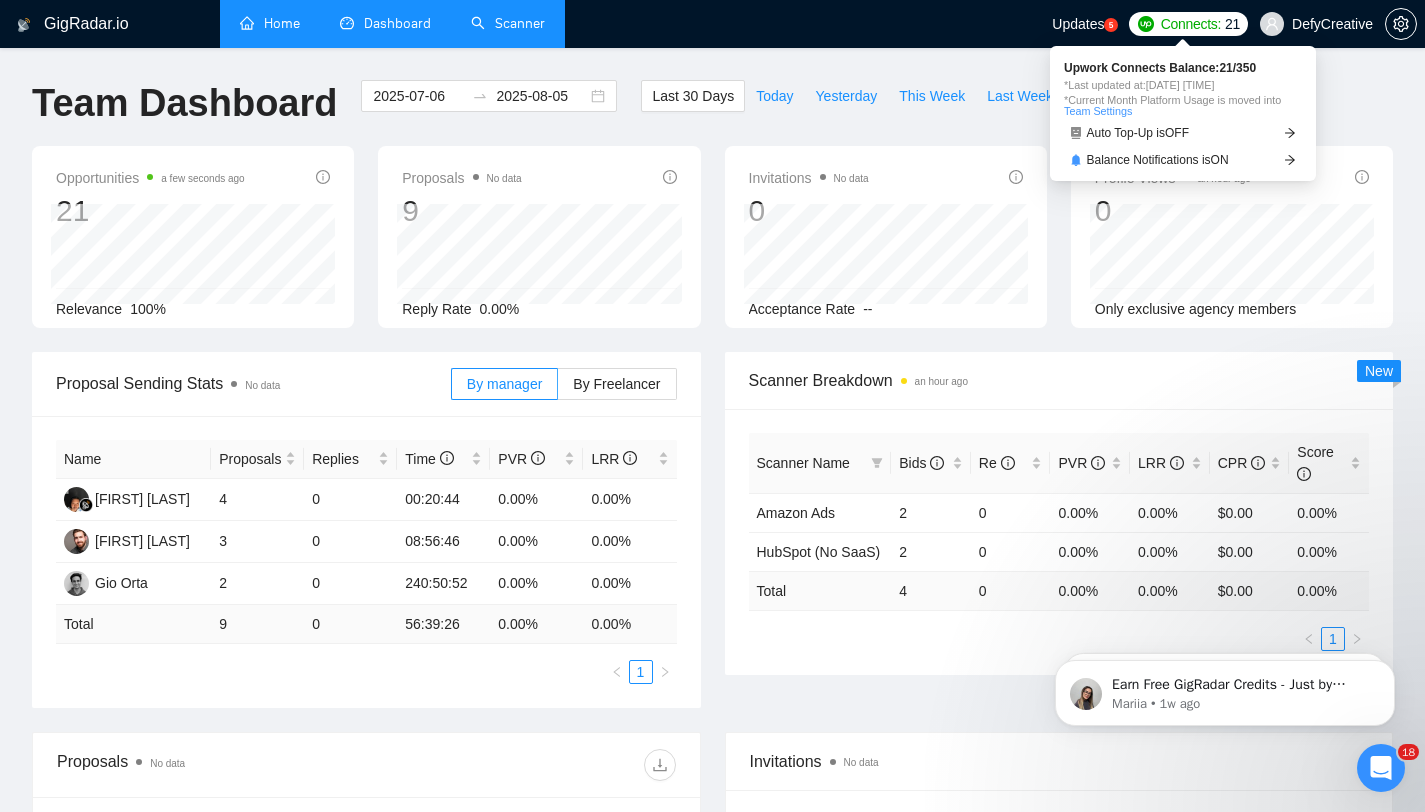click at bounding box center [1146, 24] 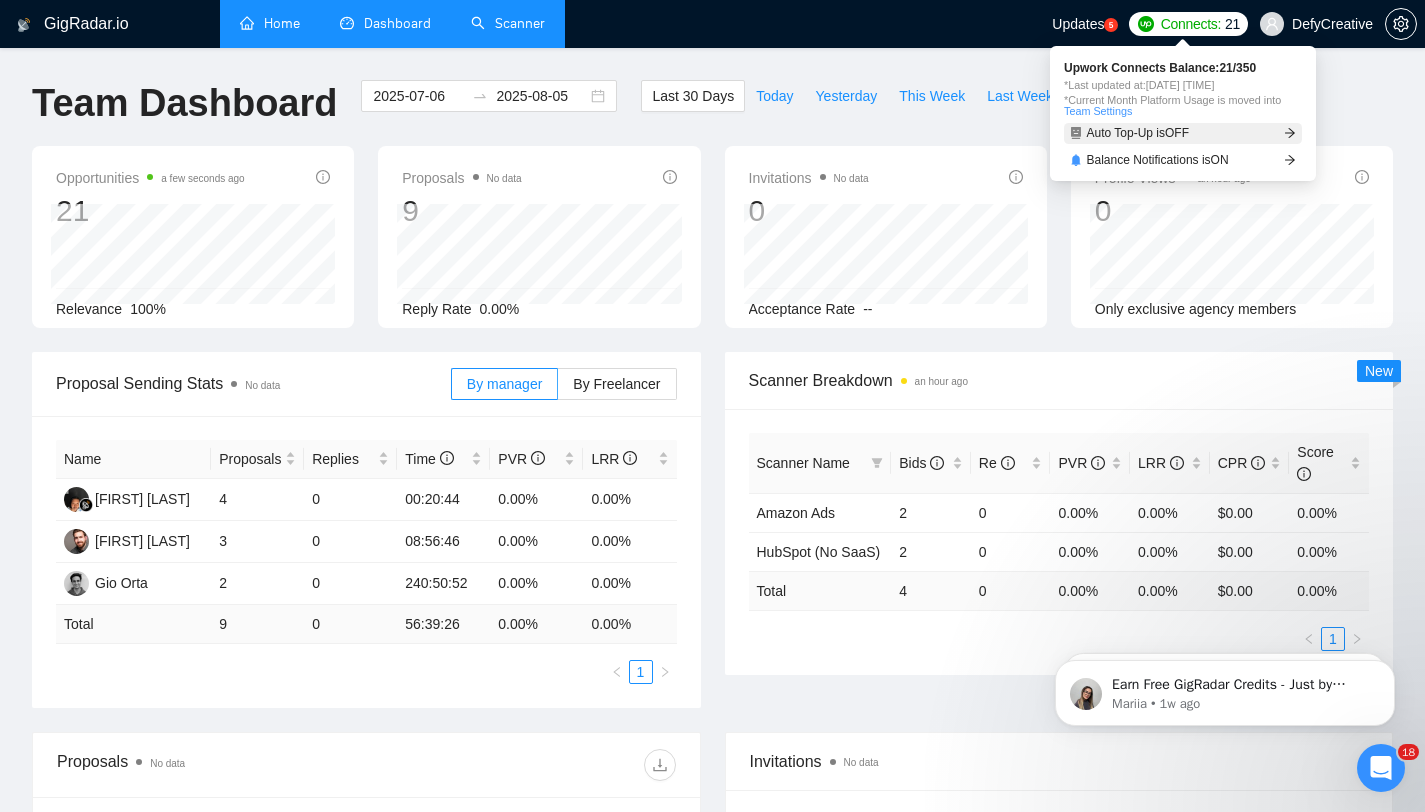 click on "Auto Top-Up is  OFF" at bounding box center [1138, 133] 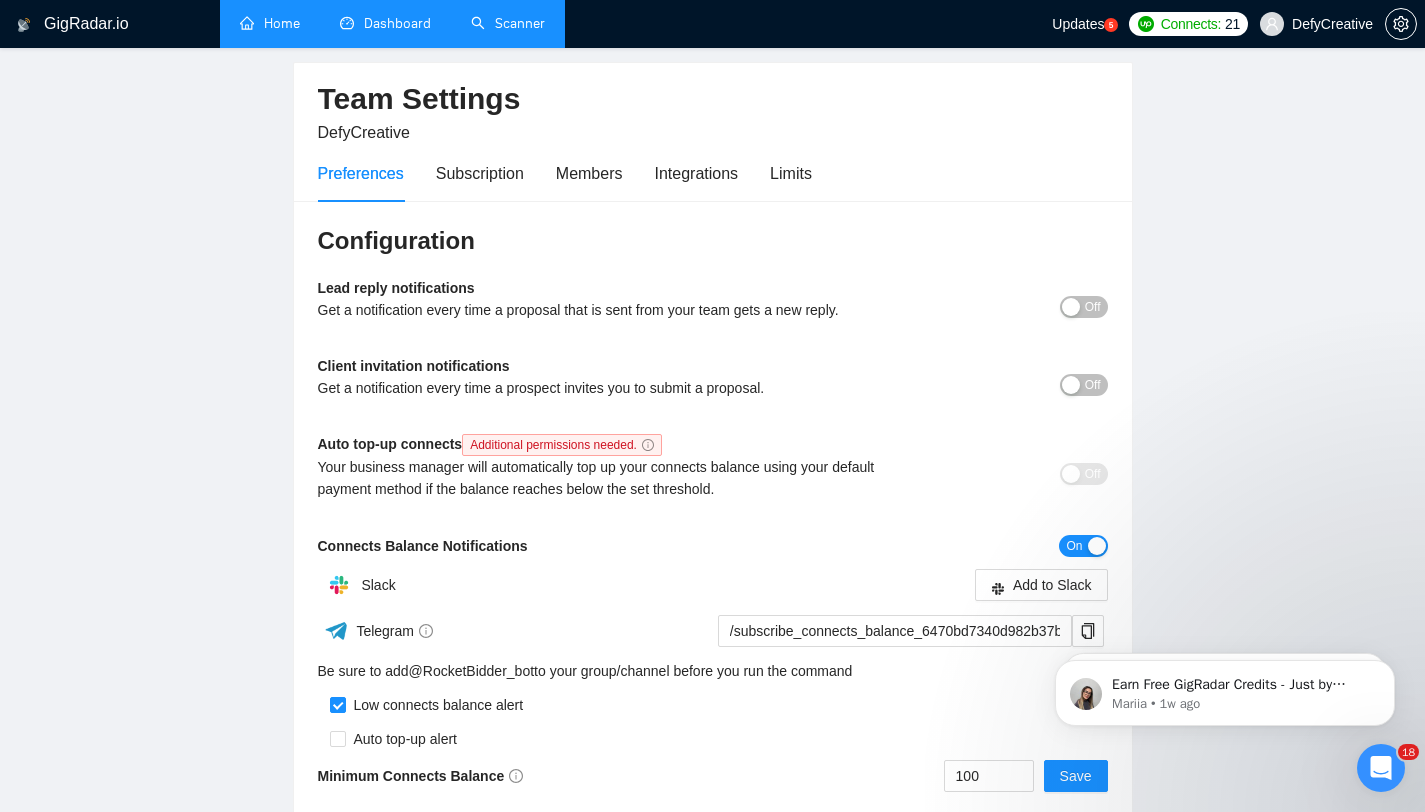 scroll, scrollTop: 0, scrollLeft: 0, axis: both 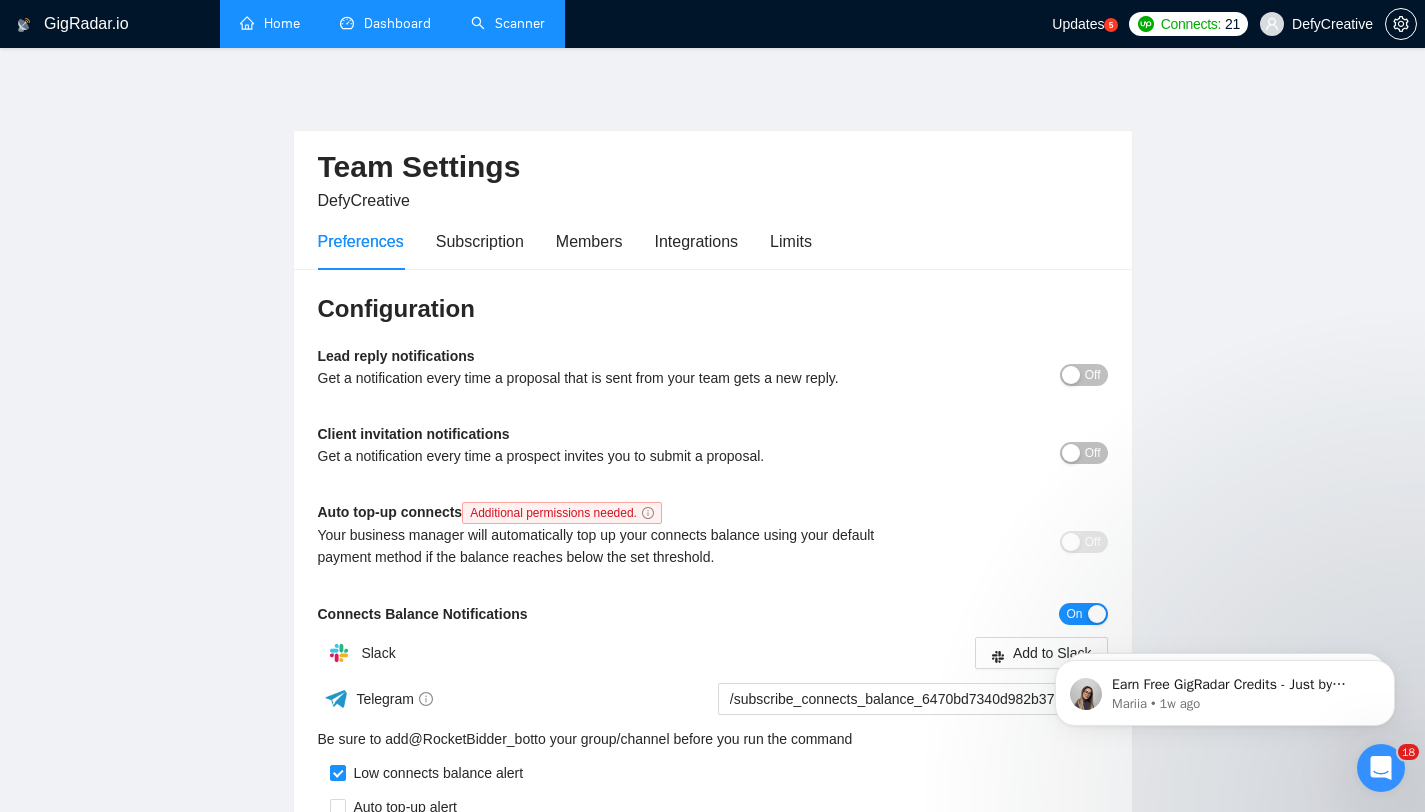 click on "Dashboard" at bounding box center [385, 23] 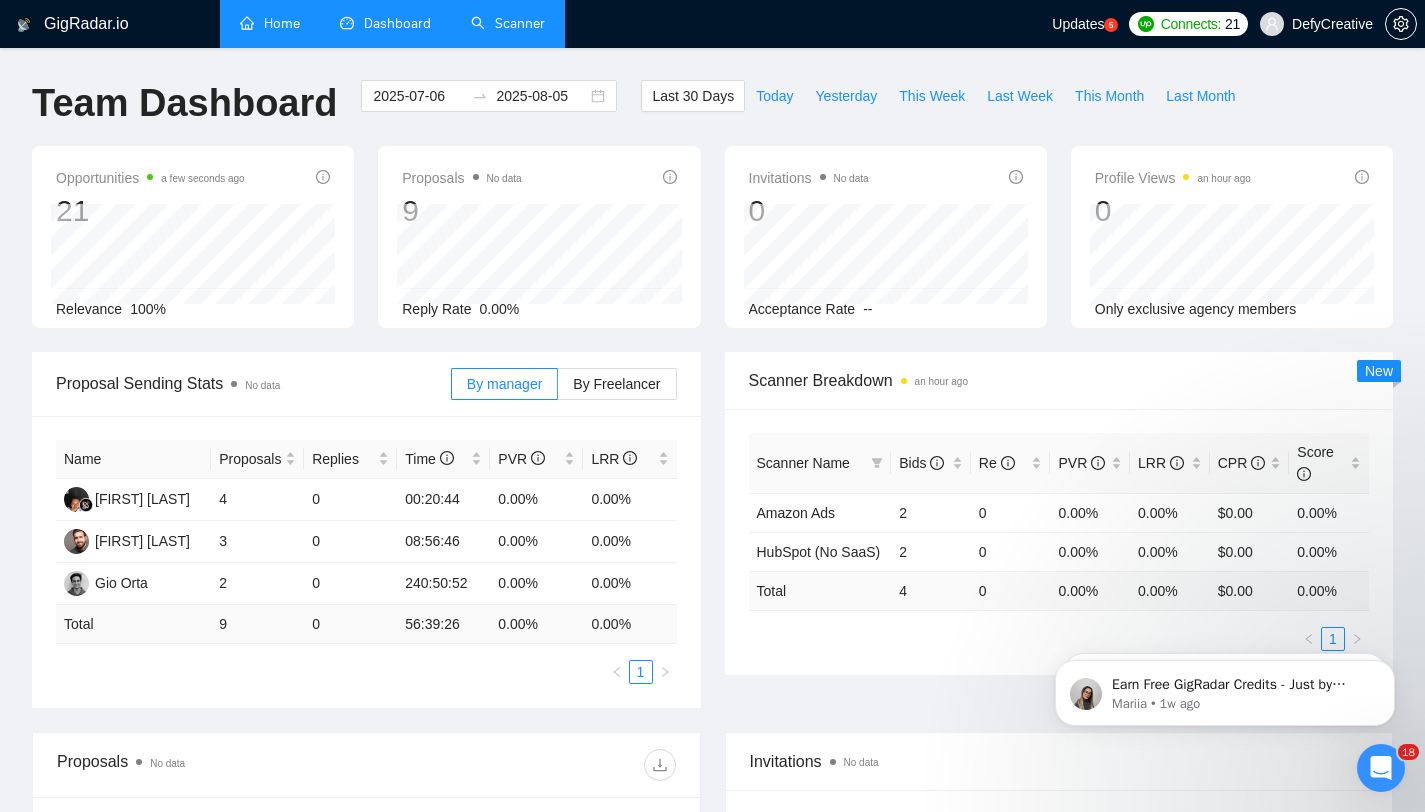 click on "Connects:" at bounding box center [1191, 24] 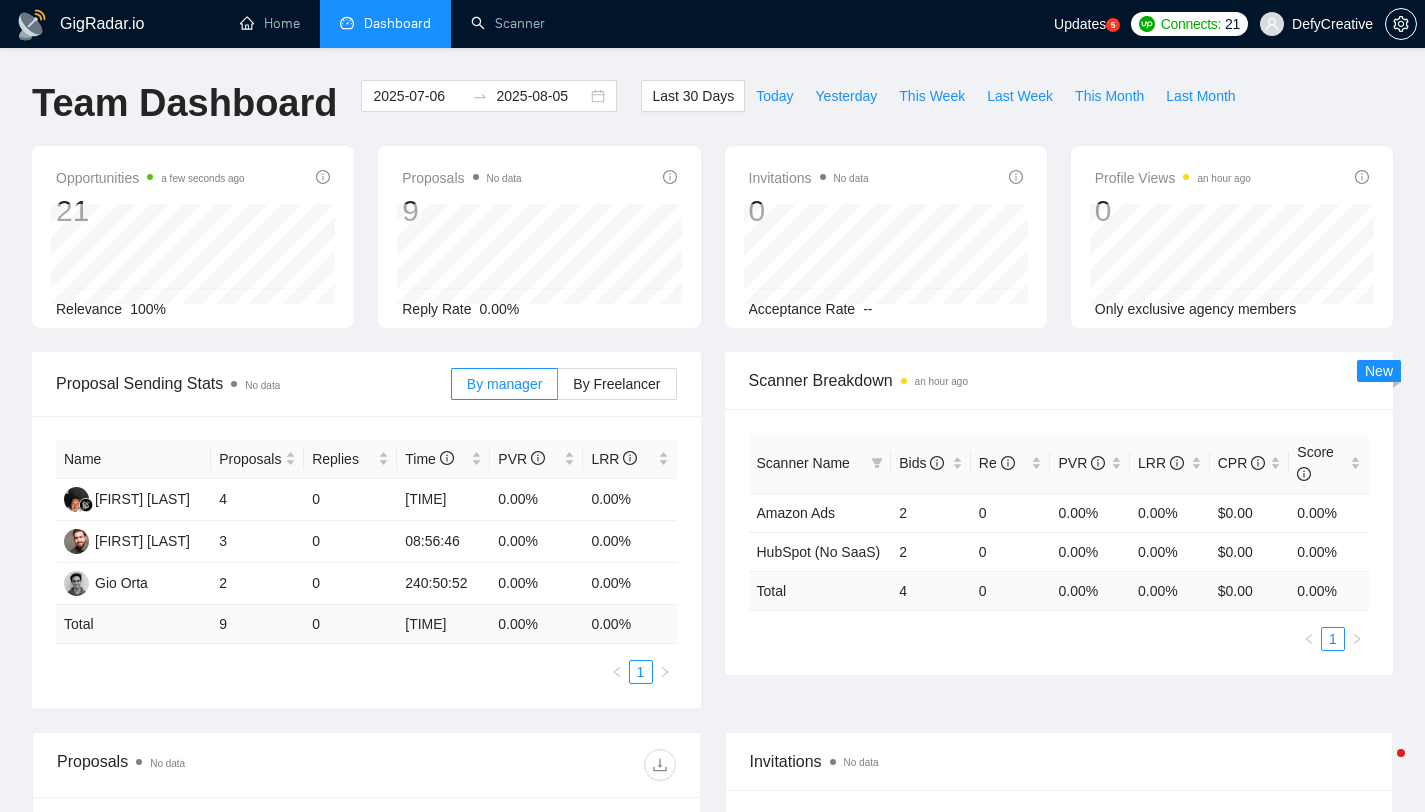 scroll, scrollTop: 0, scrollLeft: 0, axis: both 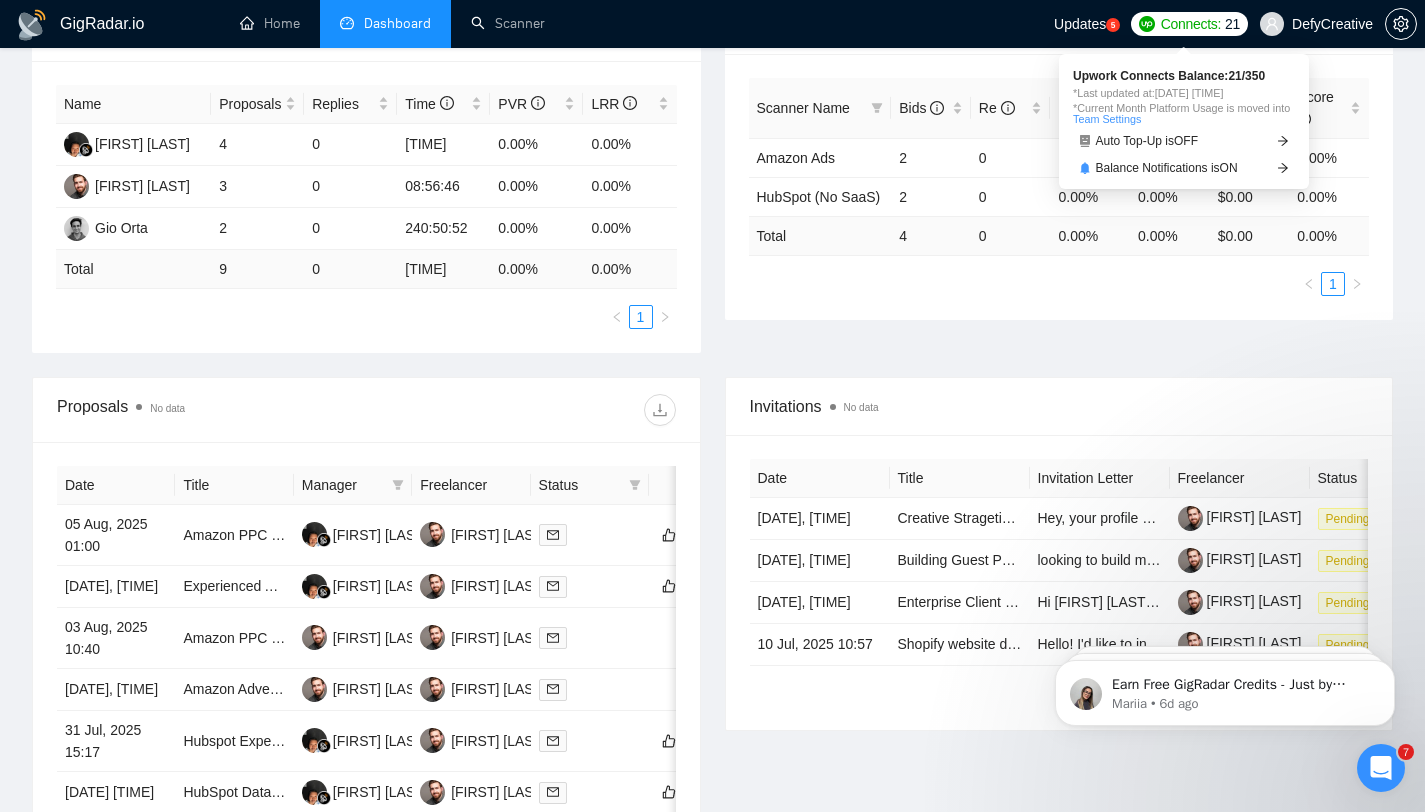 click on "Connects:" at bounding box center [1191, 24] 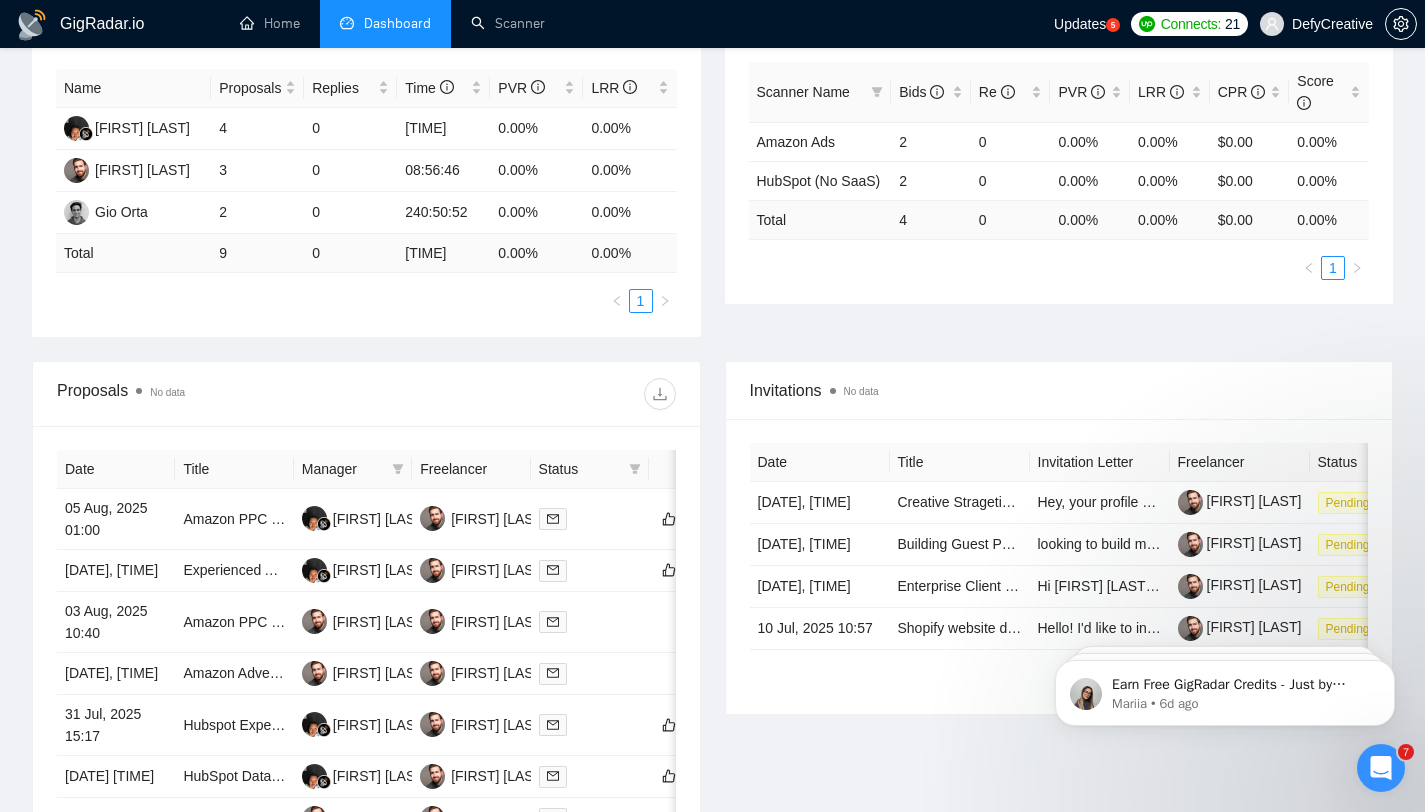 scroll, scrollTop: 383, scrollLeft: 0, axis: vertical 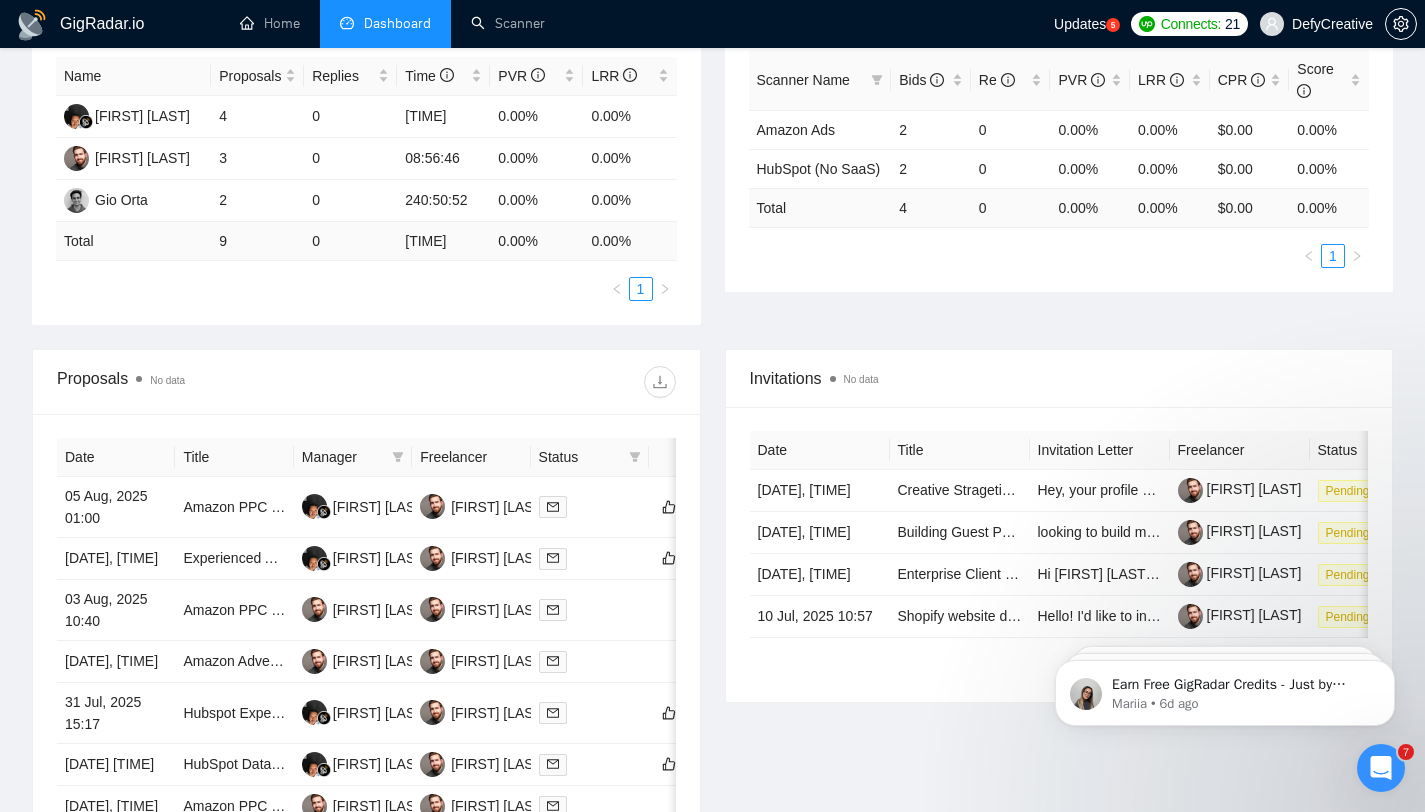click on "GigRadar.io Home Dashboard Scanner Updates
5
Connects: 21 DefyCreative Team Dashboard 2025-07-06 2025-08-05 Last 30 Days Today Yesterday This Week Last Week This Month Last Month Opportunities a few seconds ago 21   Relevance 100% Proposals No data 9   Reply Rate 0.00% Invitations No data 0   Acceptance Rate -- Profile Views an hour ago 0   Only exclusive agency members Proposal Sending Stats No data By manager By Freelancer Name Proposals Replies Time   PVR   LRR   Gusti Ayu Ketut Ratih 4 0 00:20:44 0.00% 0.00% Erik Gussey 3 0 08:56:46 0.00% 0.00% Gio Orta 2 0 240:50:52 0.00% 0.00% Total 9 0 56:39:26 0.00 % 0.00 % 1 Scanner Breakdown an hour ago Scanner Name Bids   Re   PVR   LRR   CPR   Score   Amazon Ads 2 0 0.00% 0.00% $0.00 0.00% HubSpot (No SaaS) 2 0 0.00% 0.00% $0.00 0.00% Total 4 0 0.00 % 0.00 % $ 0.00 0.00 % 1 New Proposals No data Date Title Manager Freelancer Status               05 Aug, 2025 01:00 Gusti Ayu Ketut Ratih Erik Gussey 1 Date" at bounding box center [712, 386] 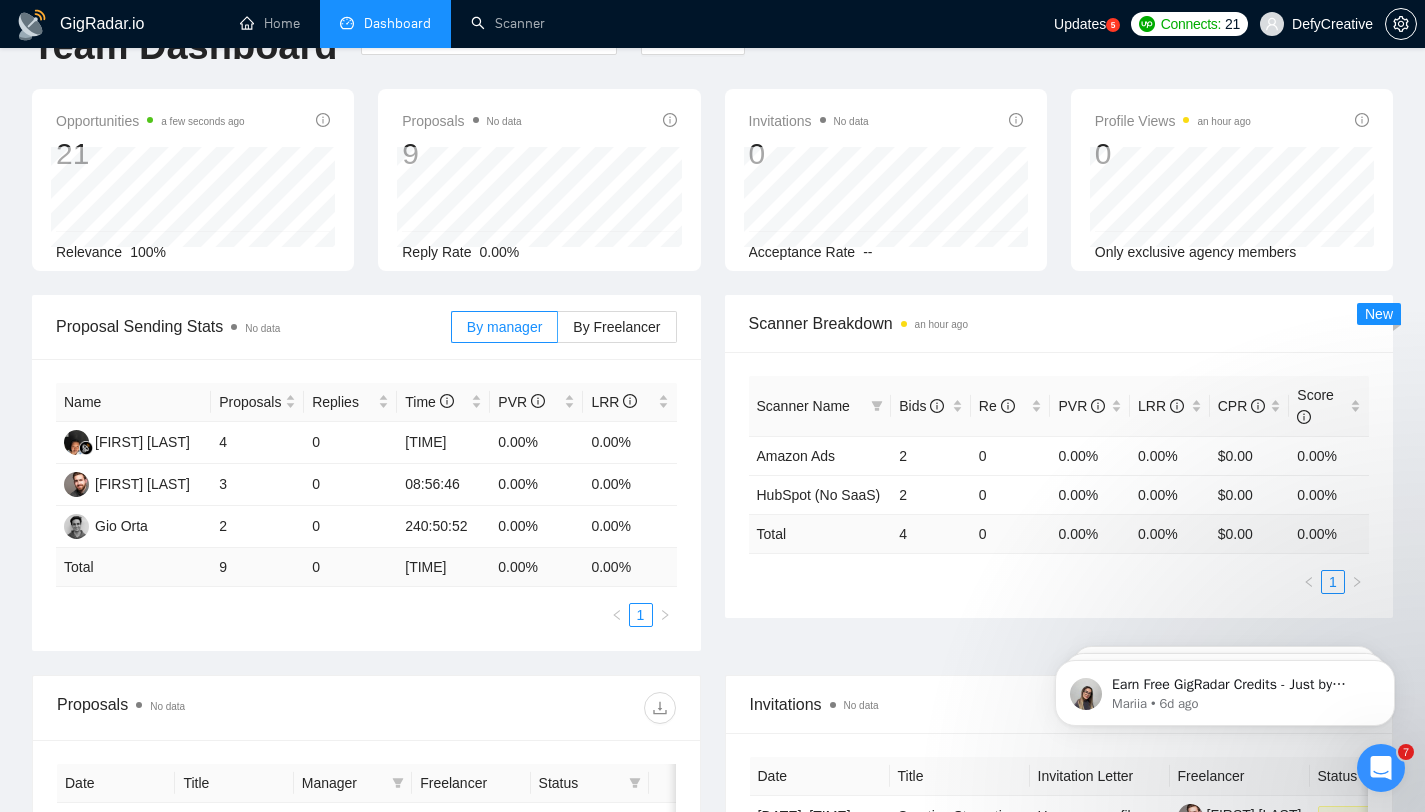 scroll, scrollTop: 12, scrollLeft: 0, axis: vertical 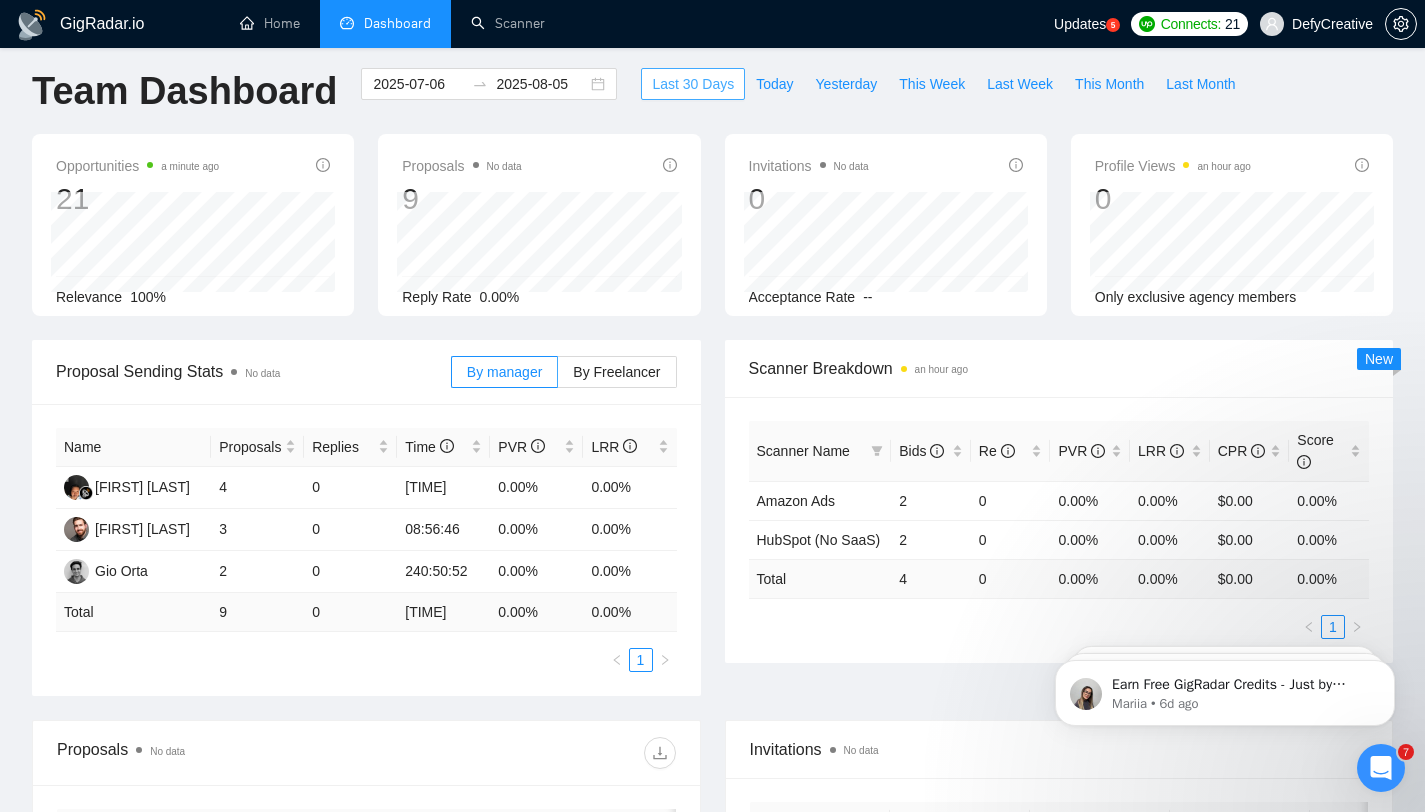 click on "Last 30 Days" at bounding box center [693, 84] 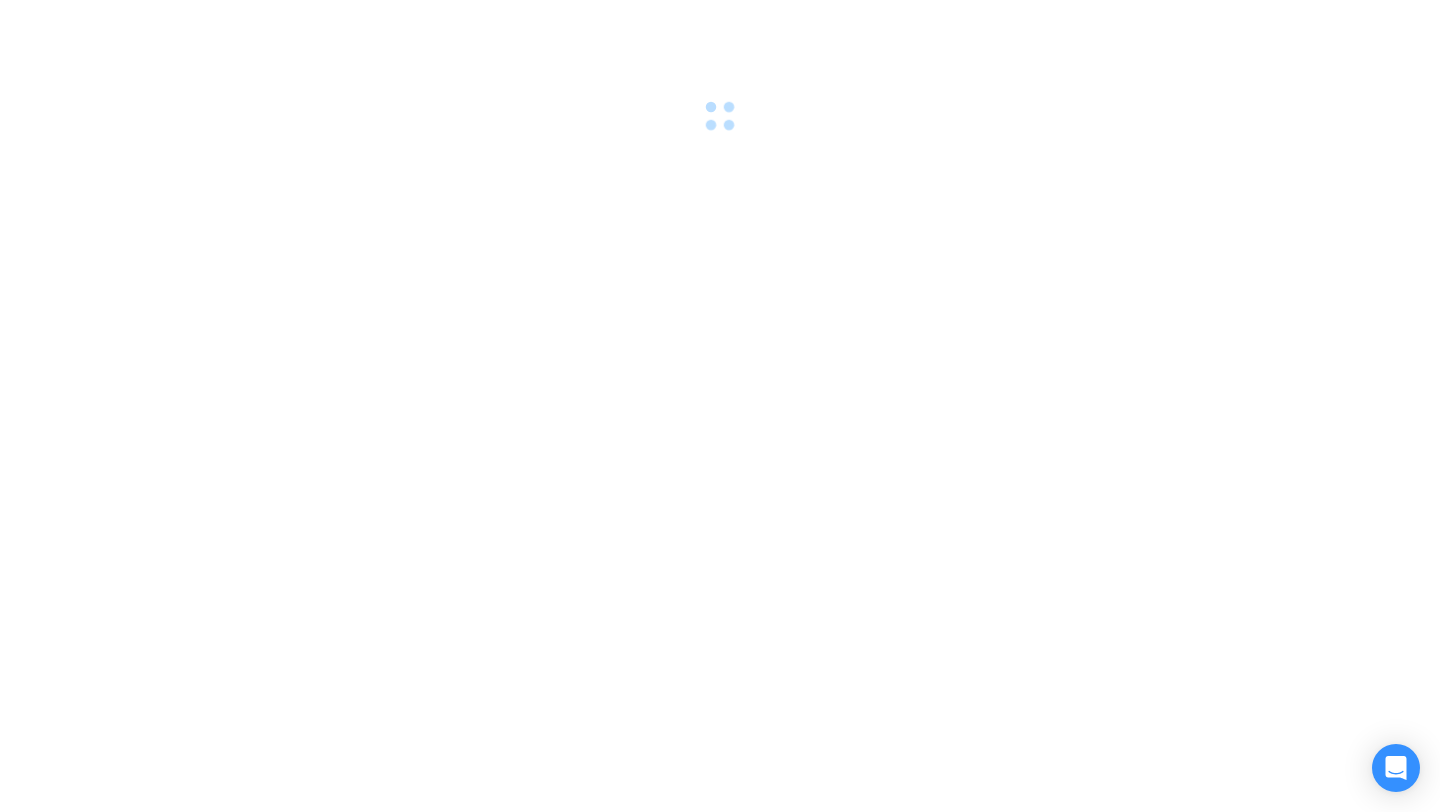 scroll, scrollTop: 0, scrollLeft: 0, axis: both 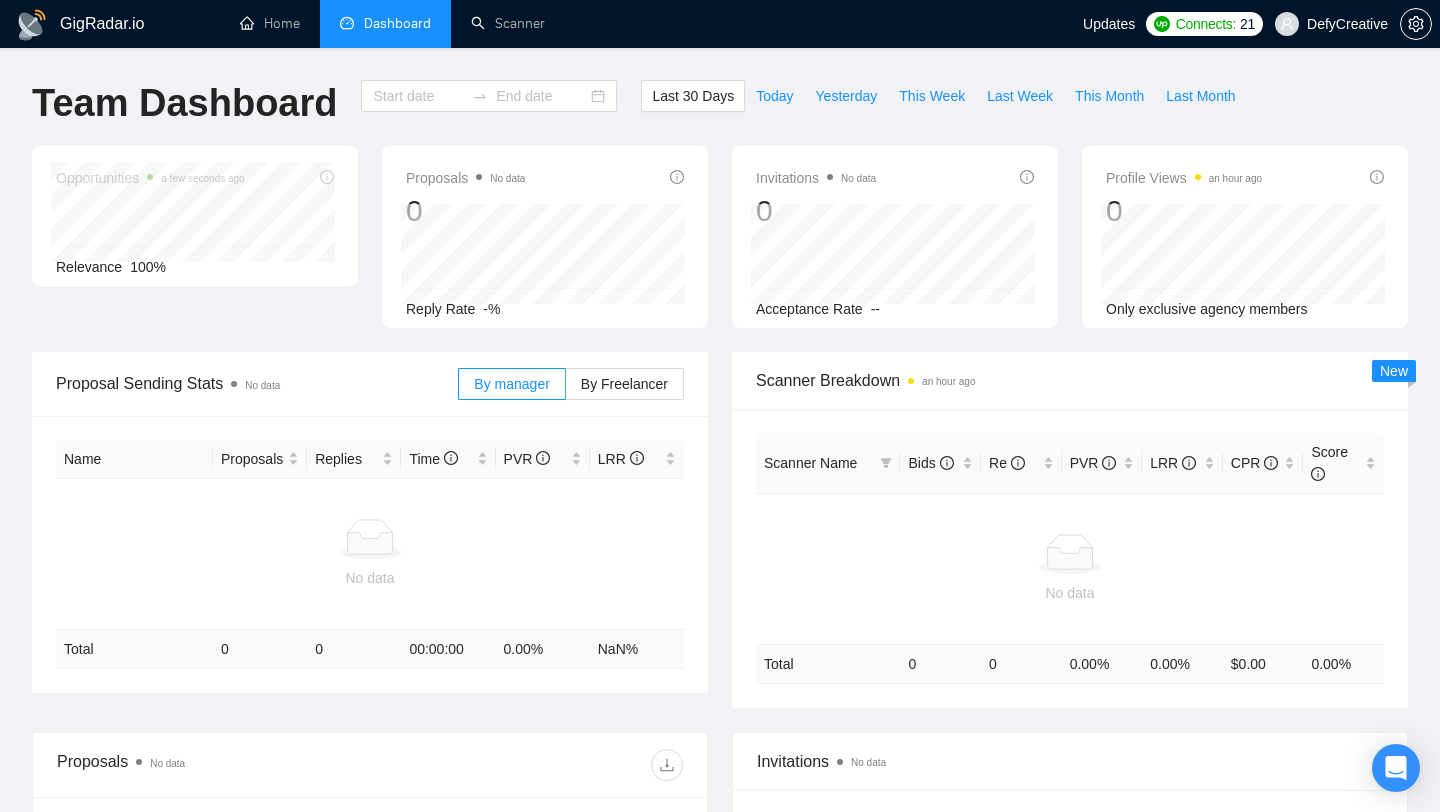 type on "2025-07-06" 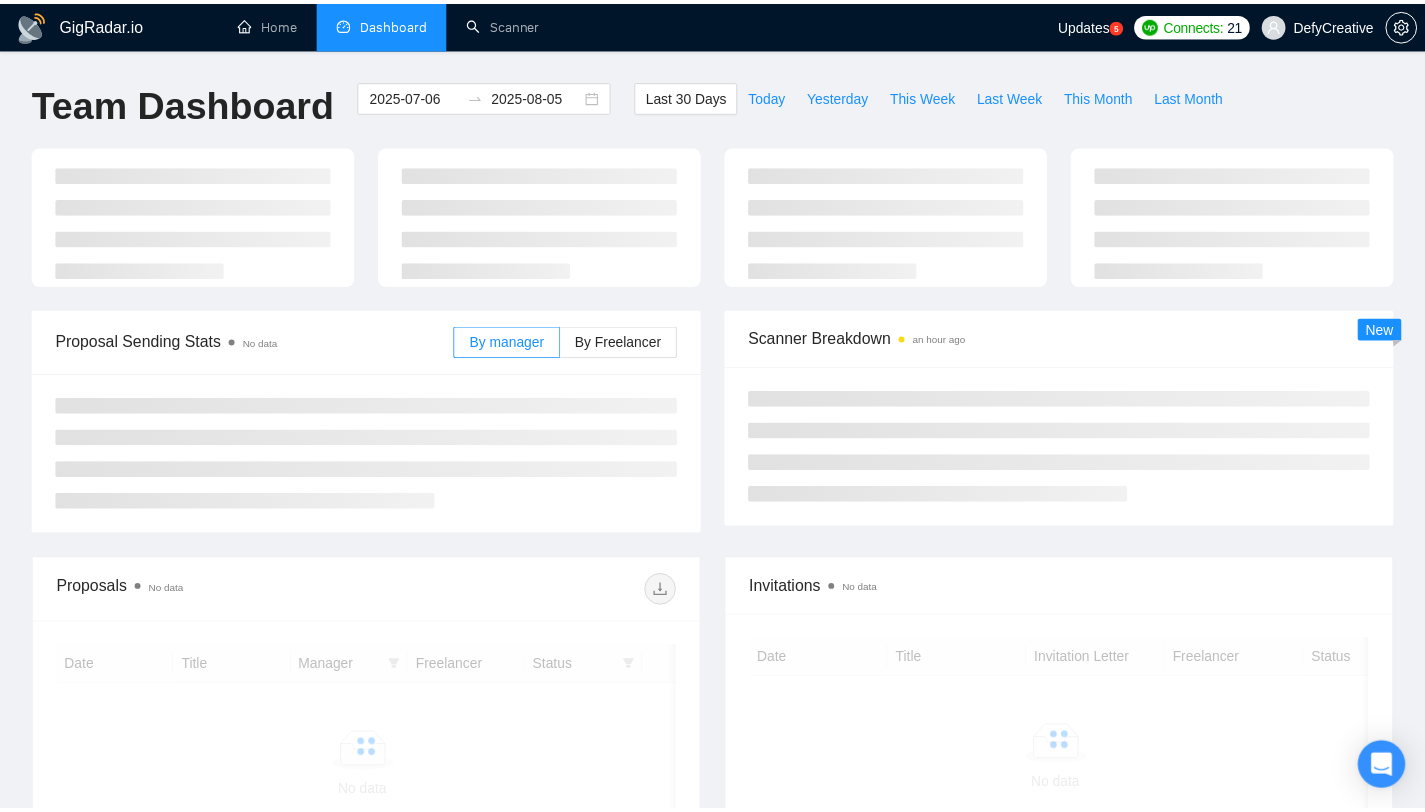 scroll, scrollTop: 12, scrollLeft: 0, axis: vertical 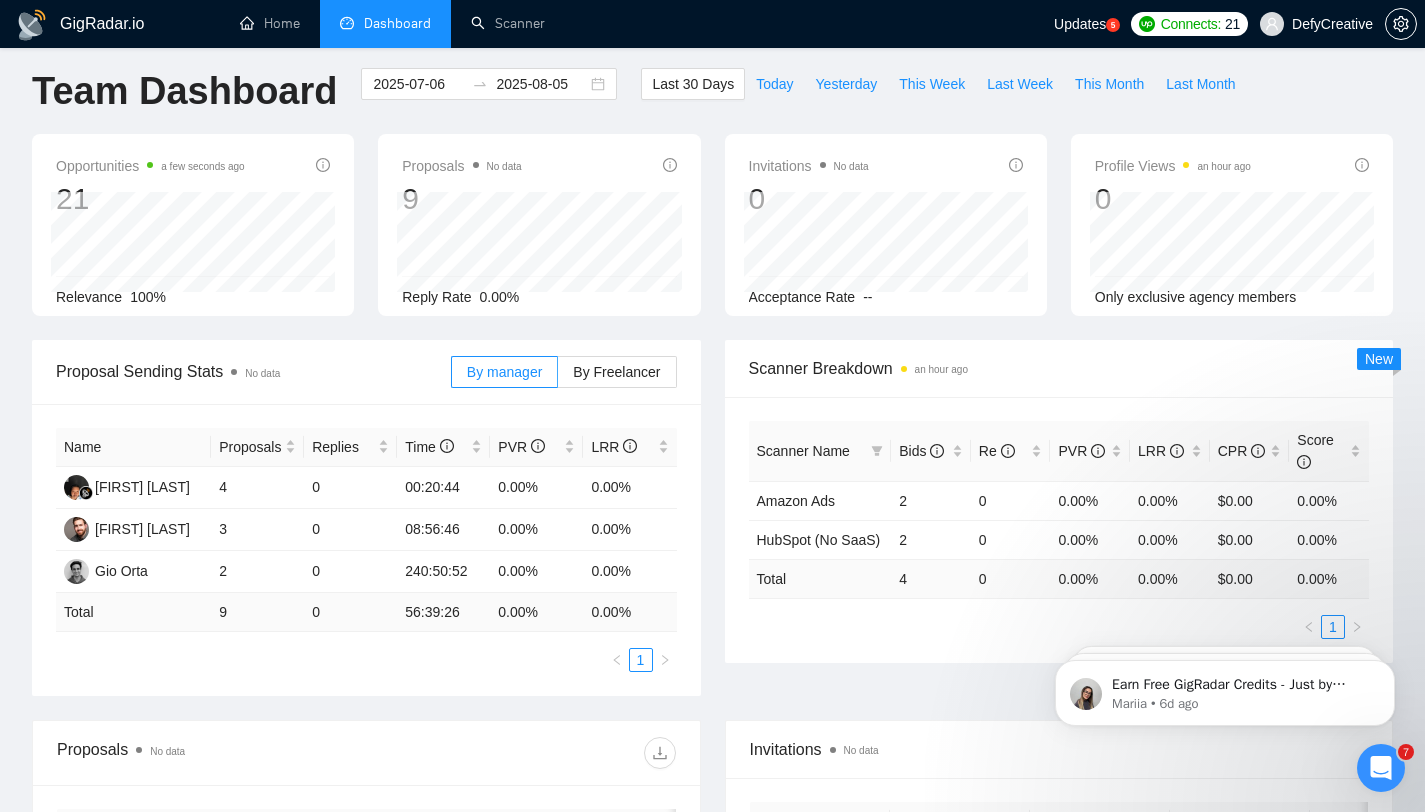 click on "Updates" at bounding box center (1080, 24) 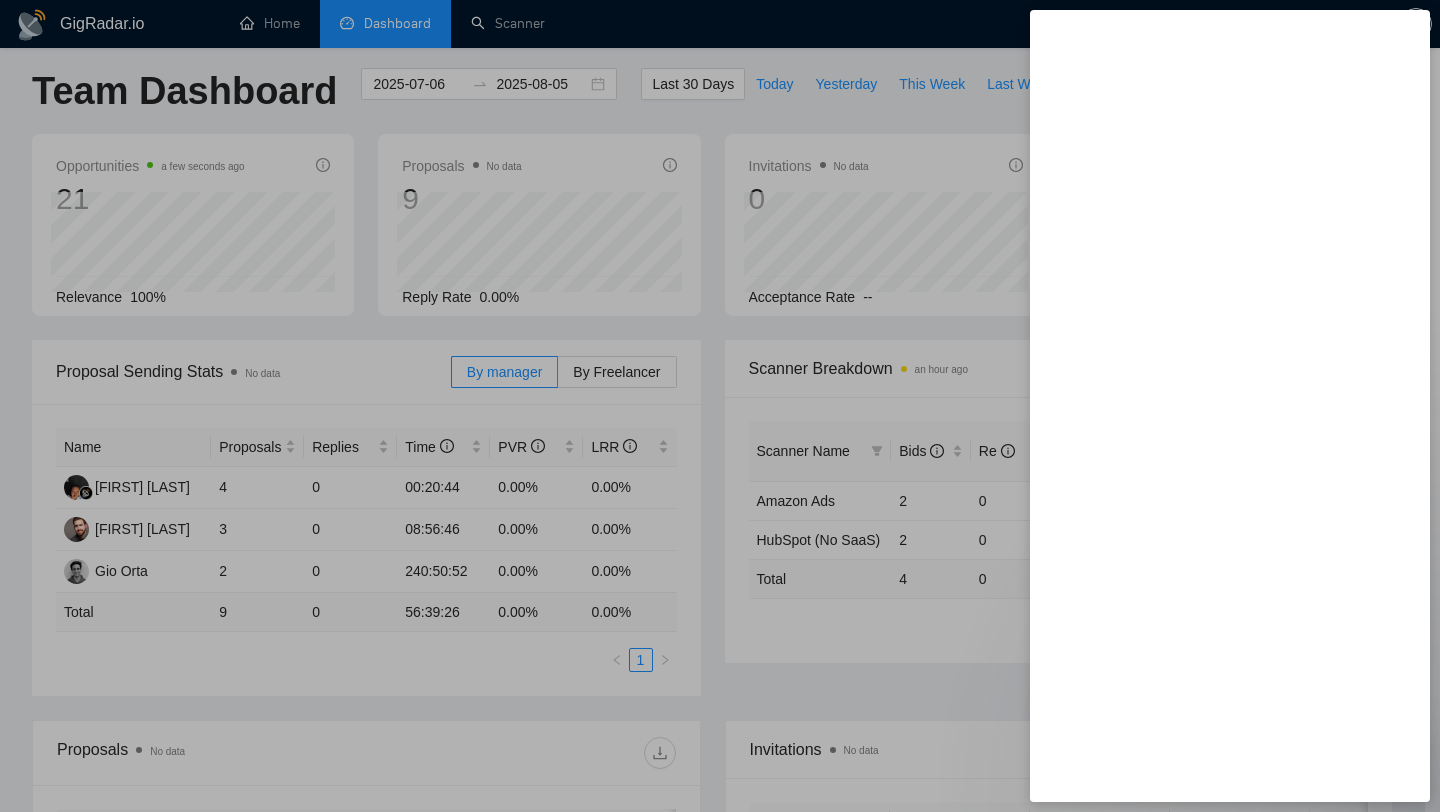 click at bounding box center (720, 406) 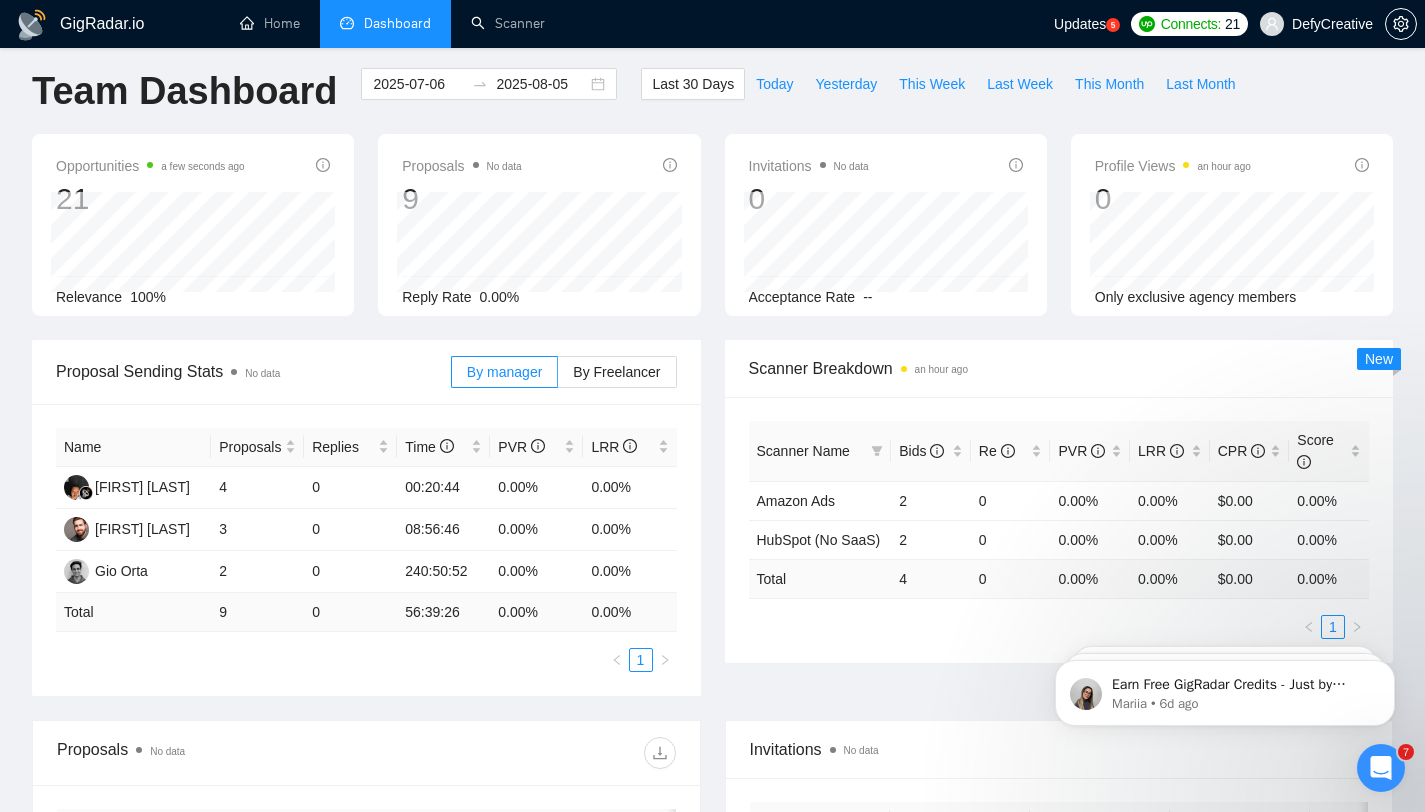 click 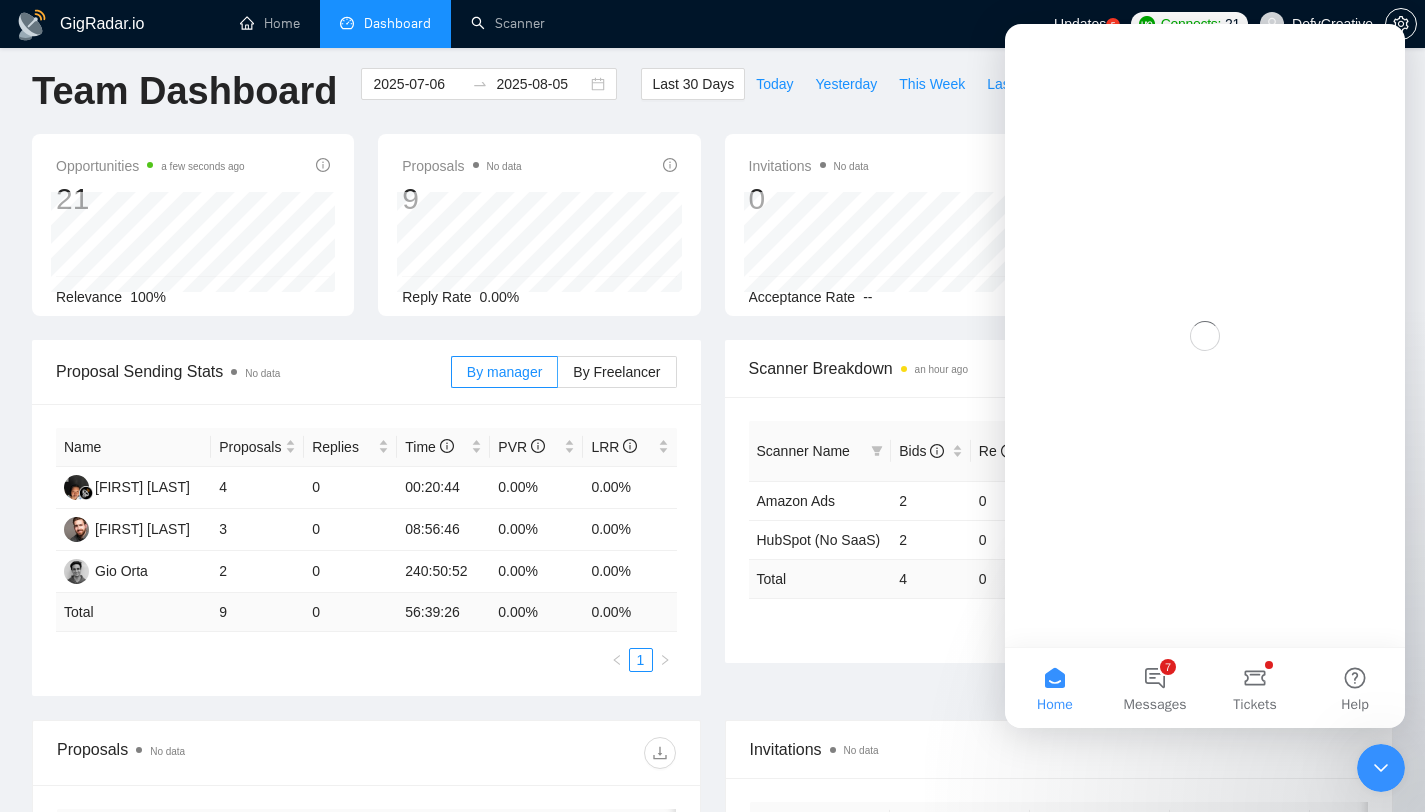 scroll, scrollTop: 0, scrollLeft: 0, axis: both 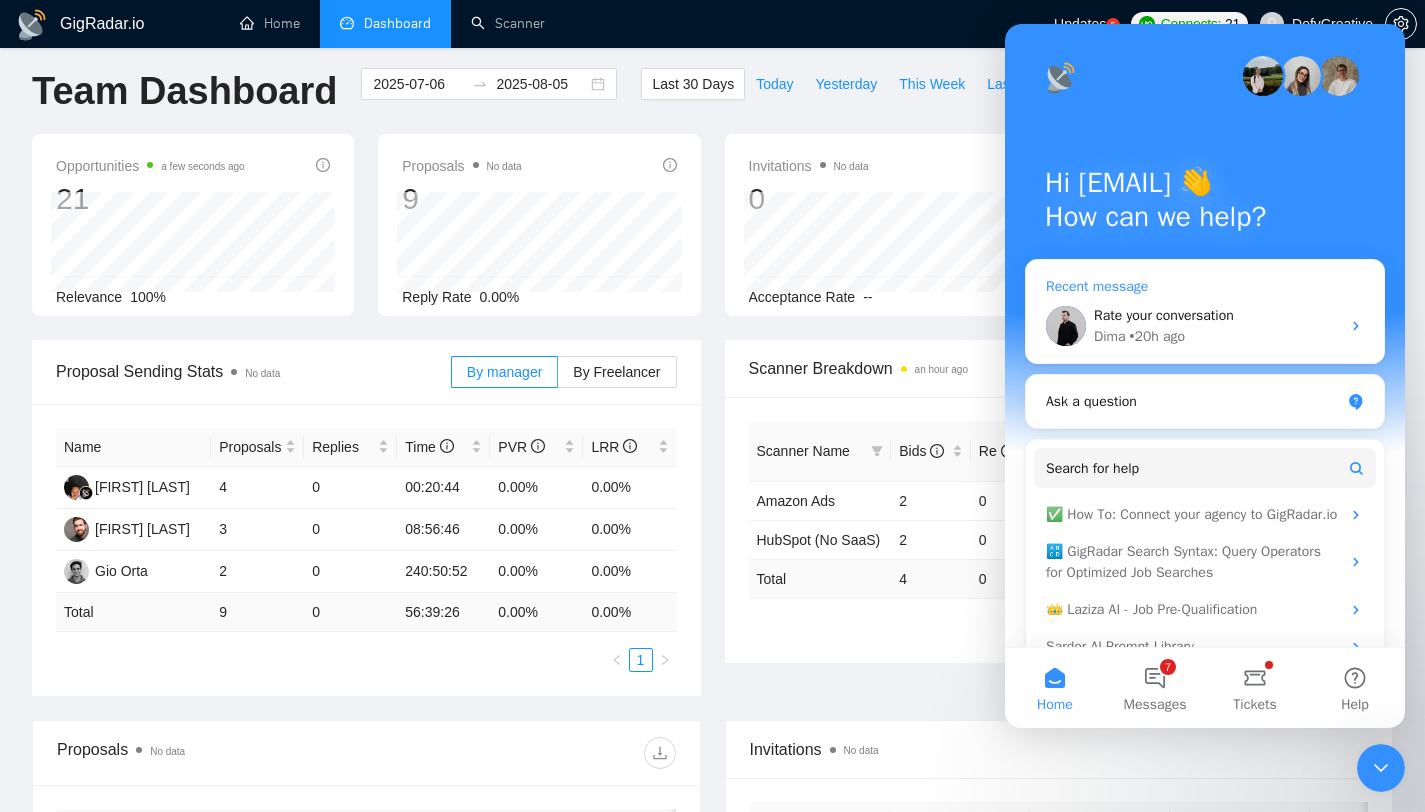 click on "•  20h ago" at bounding box center (1158, 336) 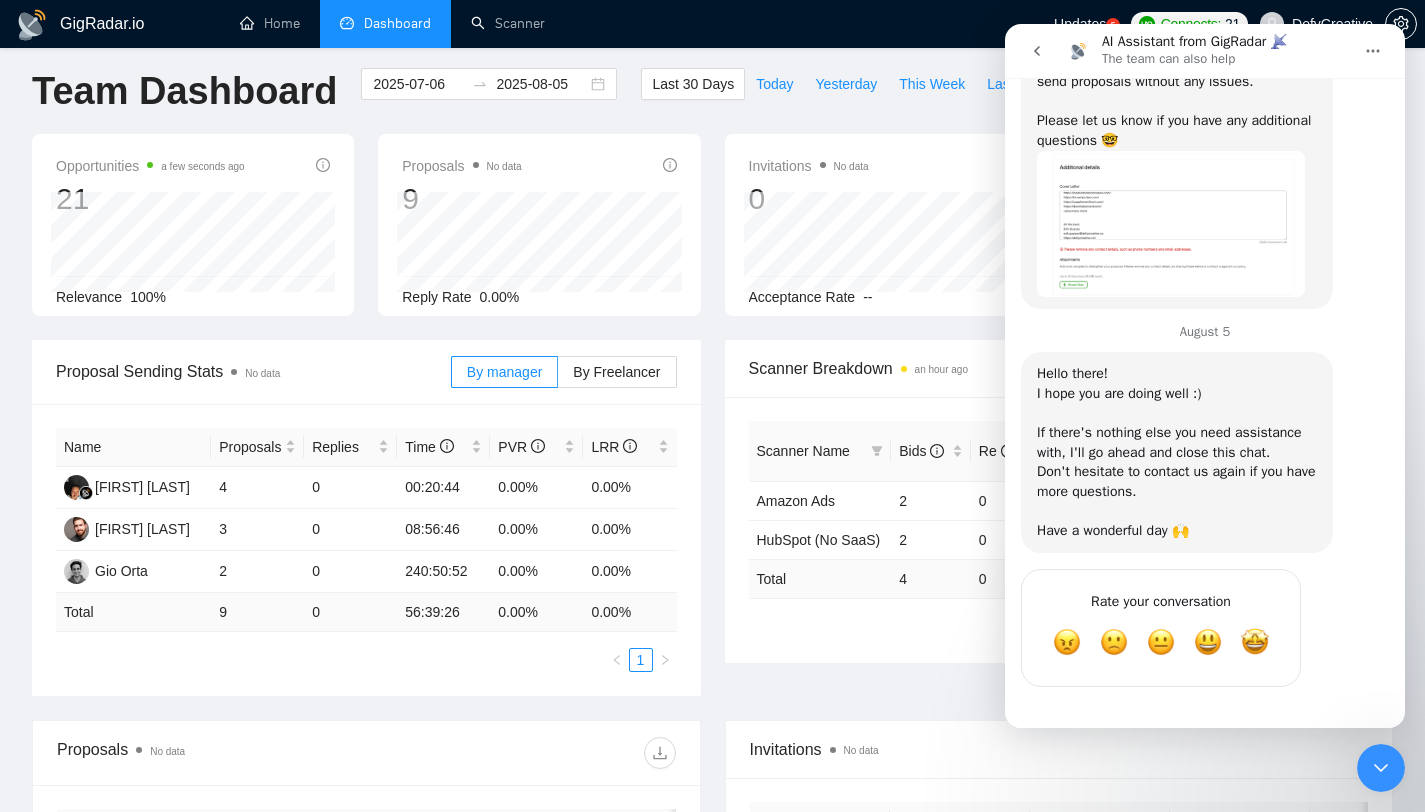scroll, scrollTop: 1995, scrollLeft: 0, axis: vertical 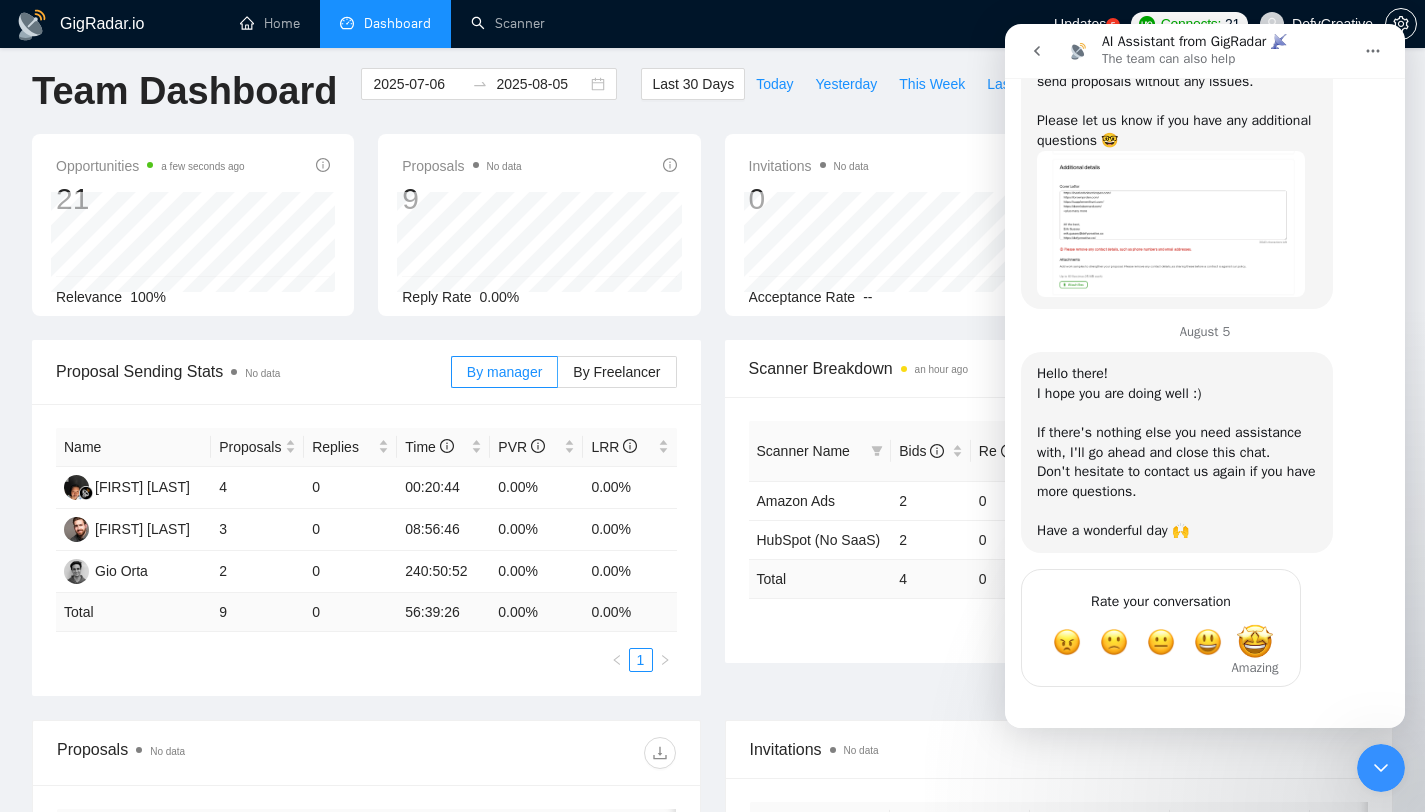 click at bounding box center (1255, 642) 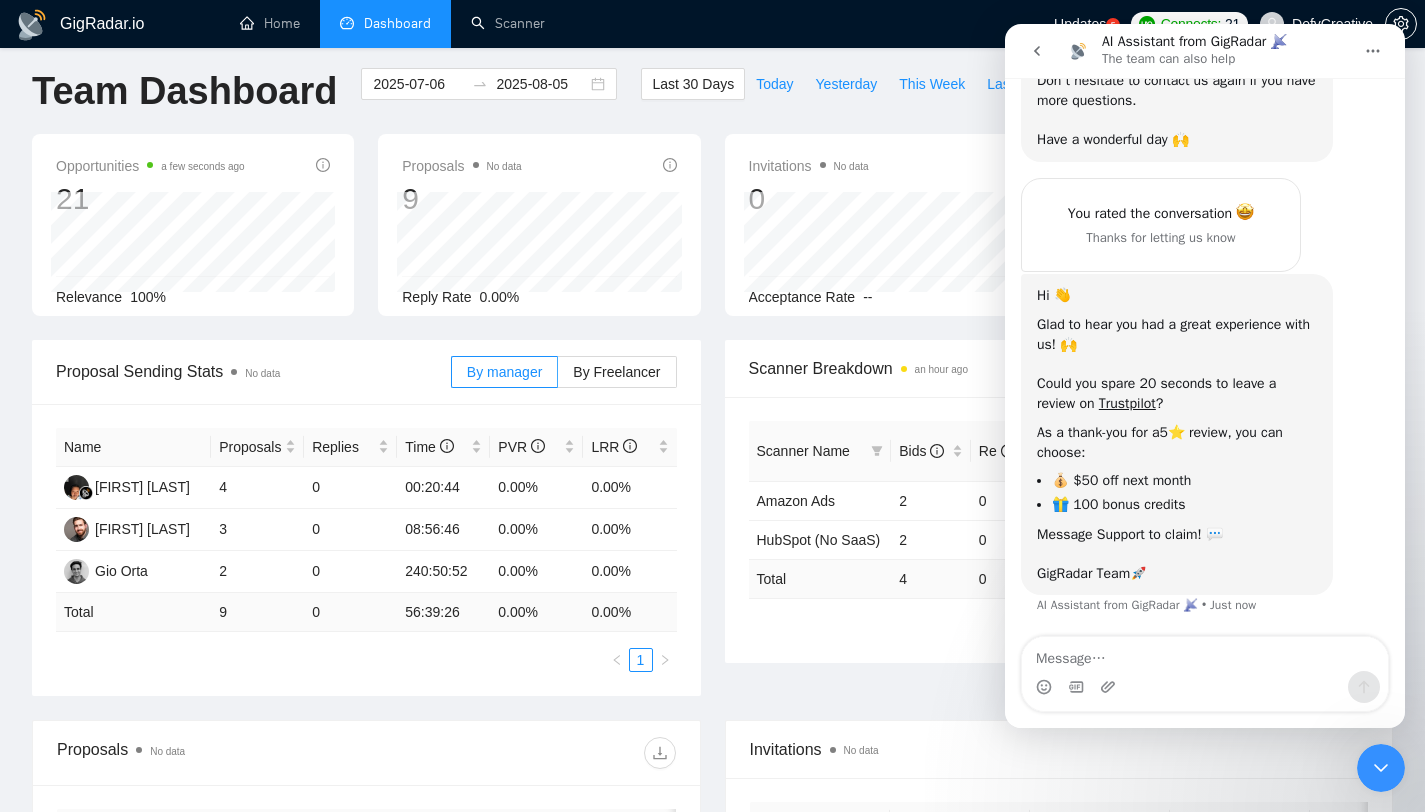 scroll, scrollTop: 2387, scrollLeft: 0, axis: vertical 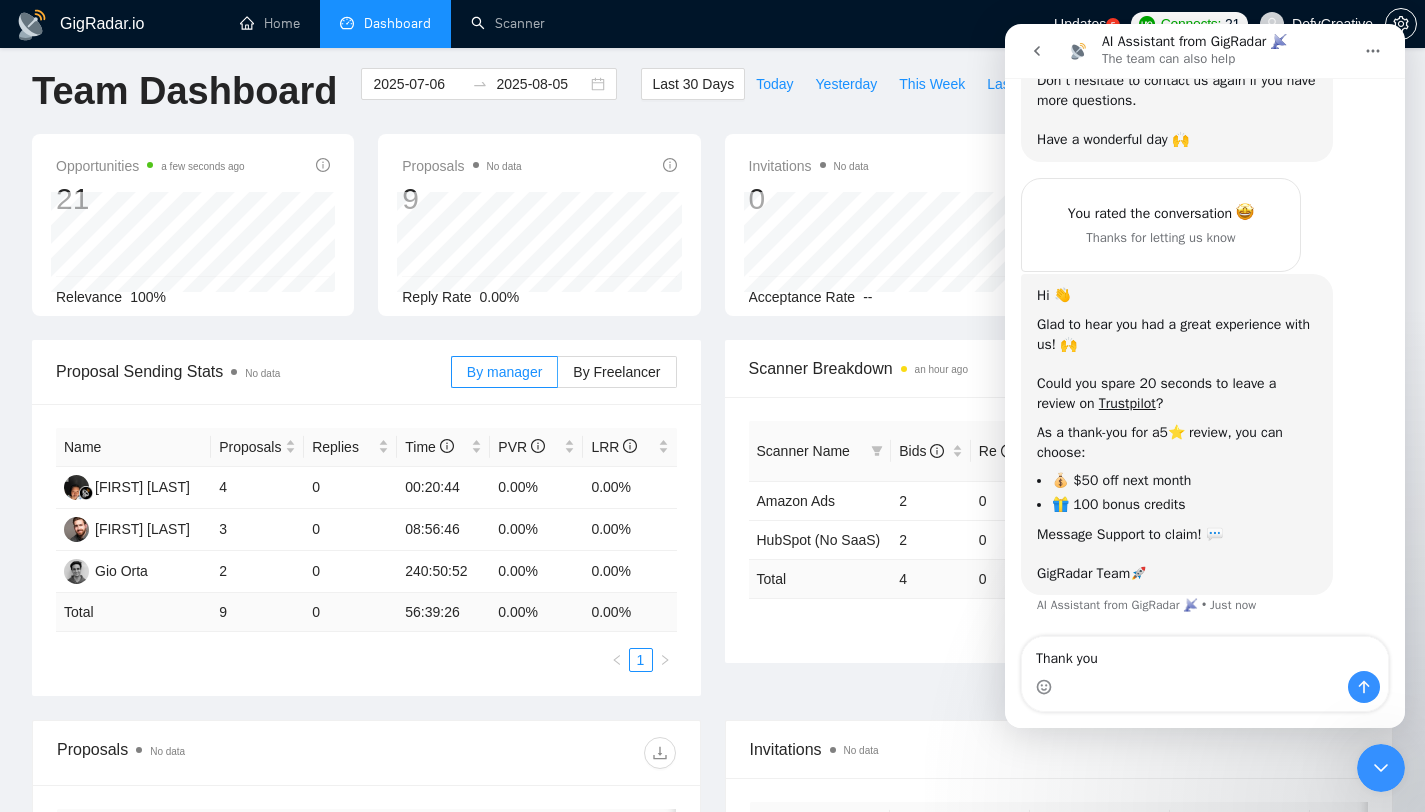 type on "Thank you!" 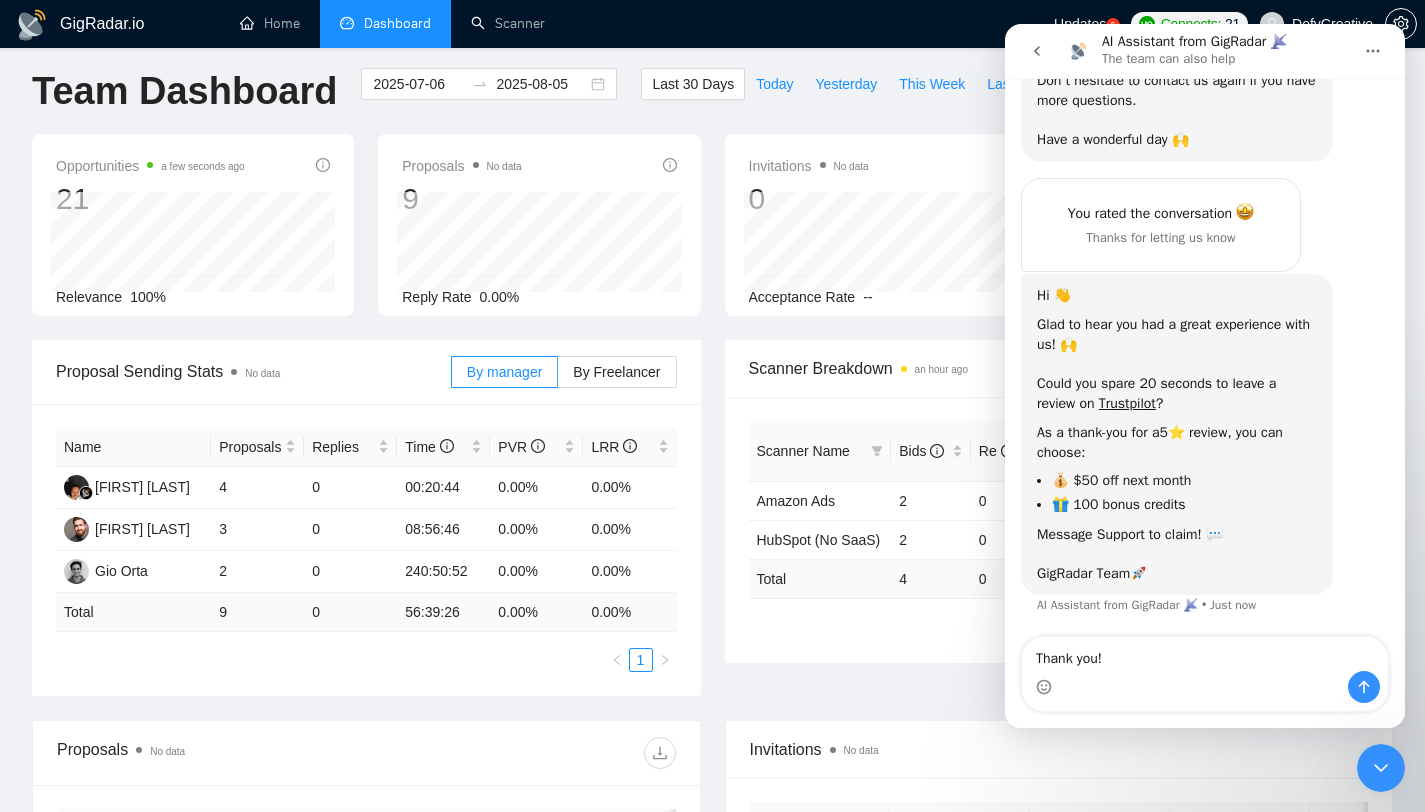 type 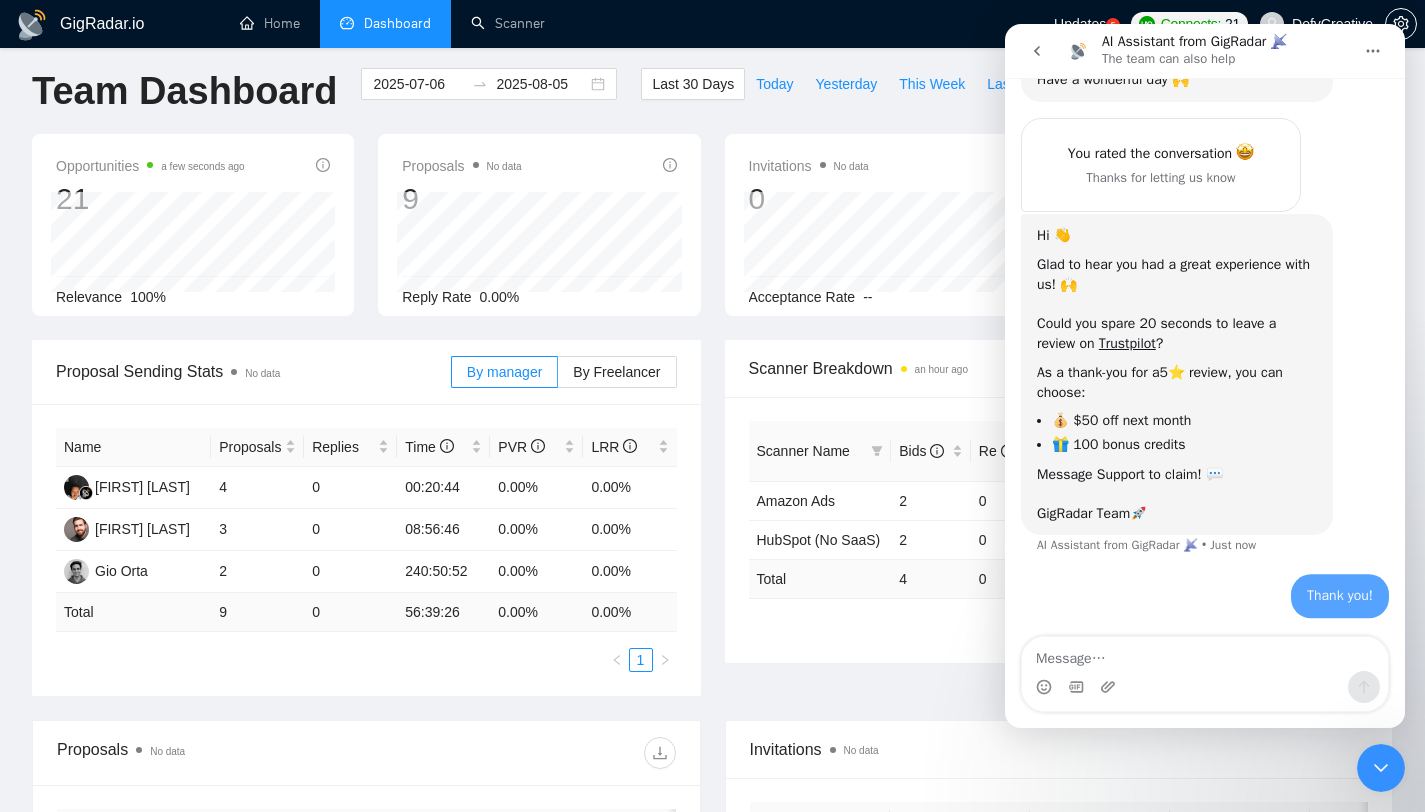 scroll, scrollTop: 2446, scrollLeft: 0, axis: vertical 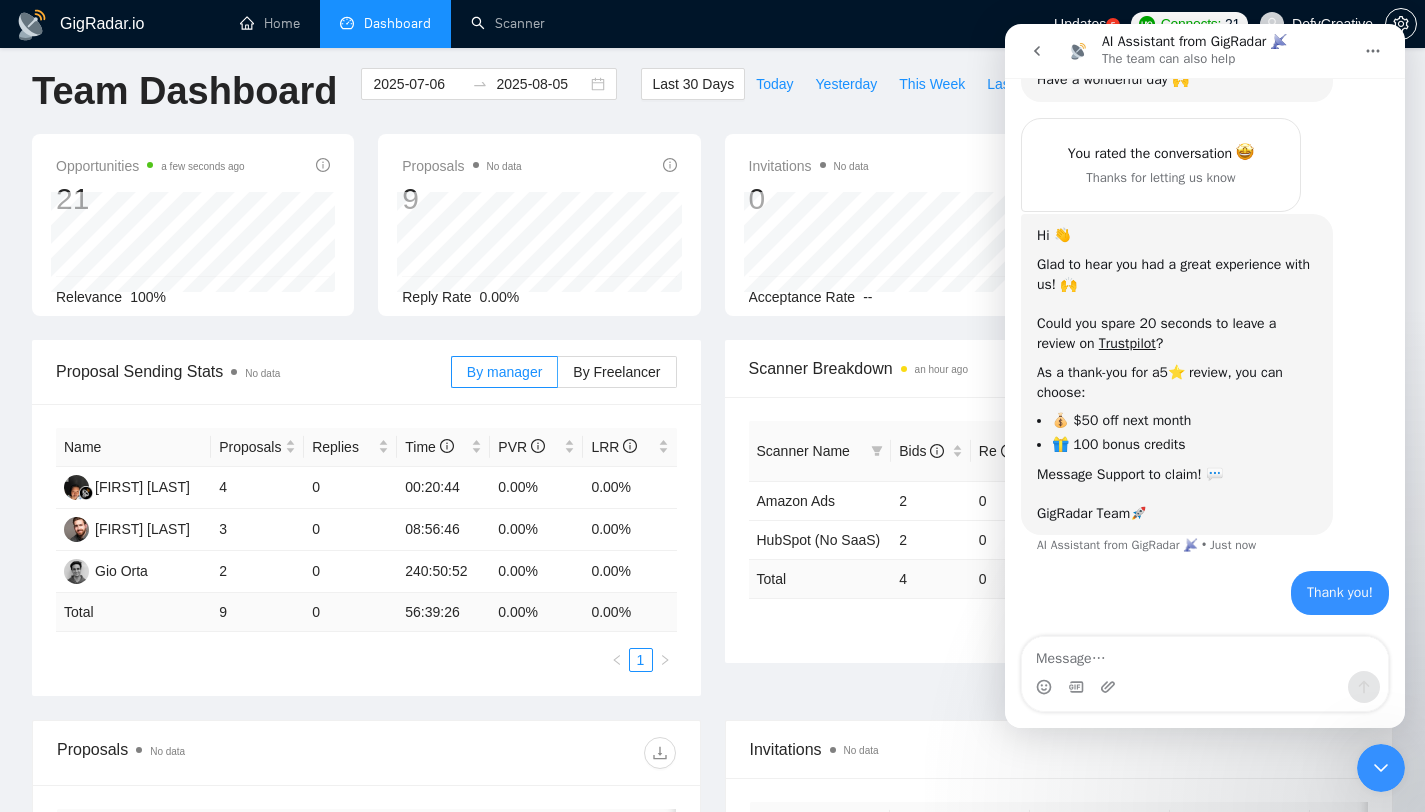 click 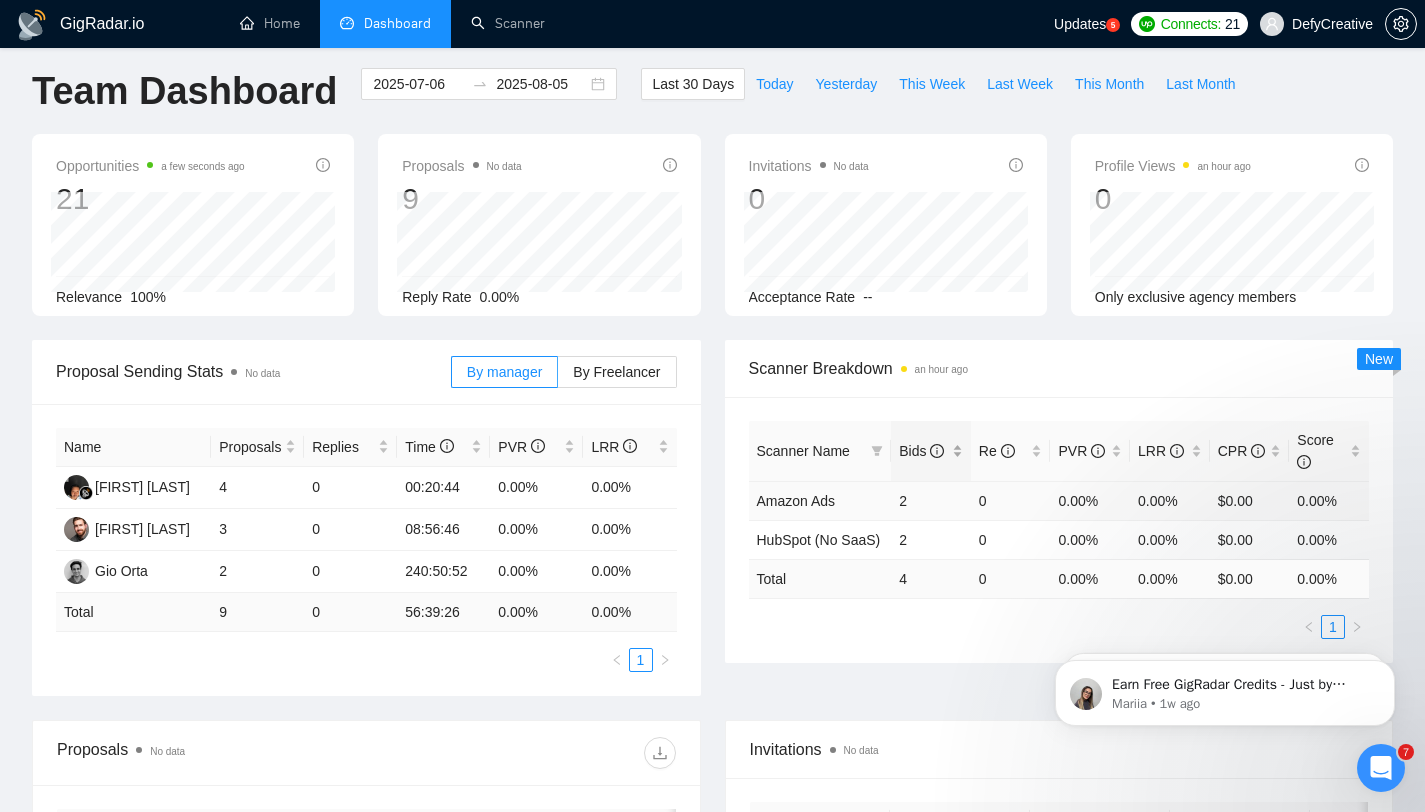 scroll, scrollTop: 0, scrollLeft: 0, axis: both 